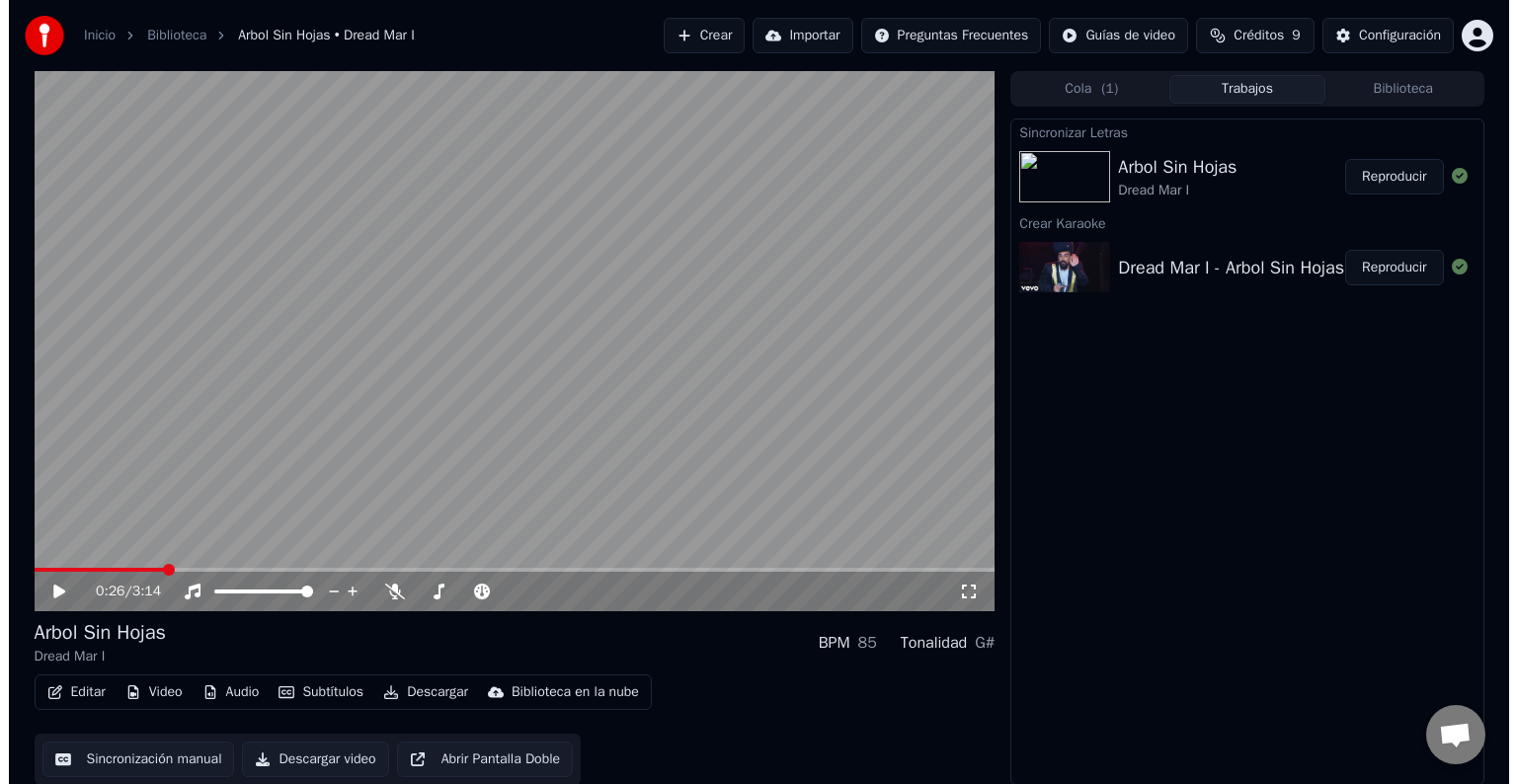 scroll, scrollTop: 0, scrollLeft: 0, axis: both 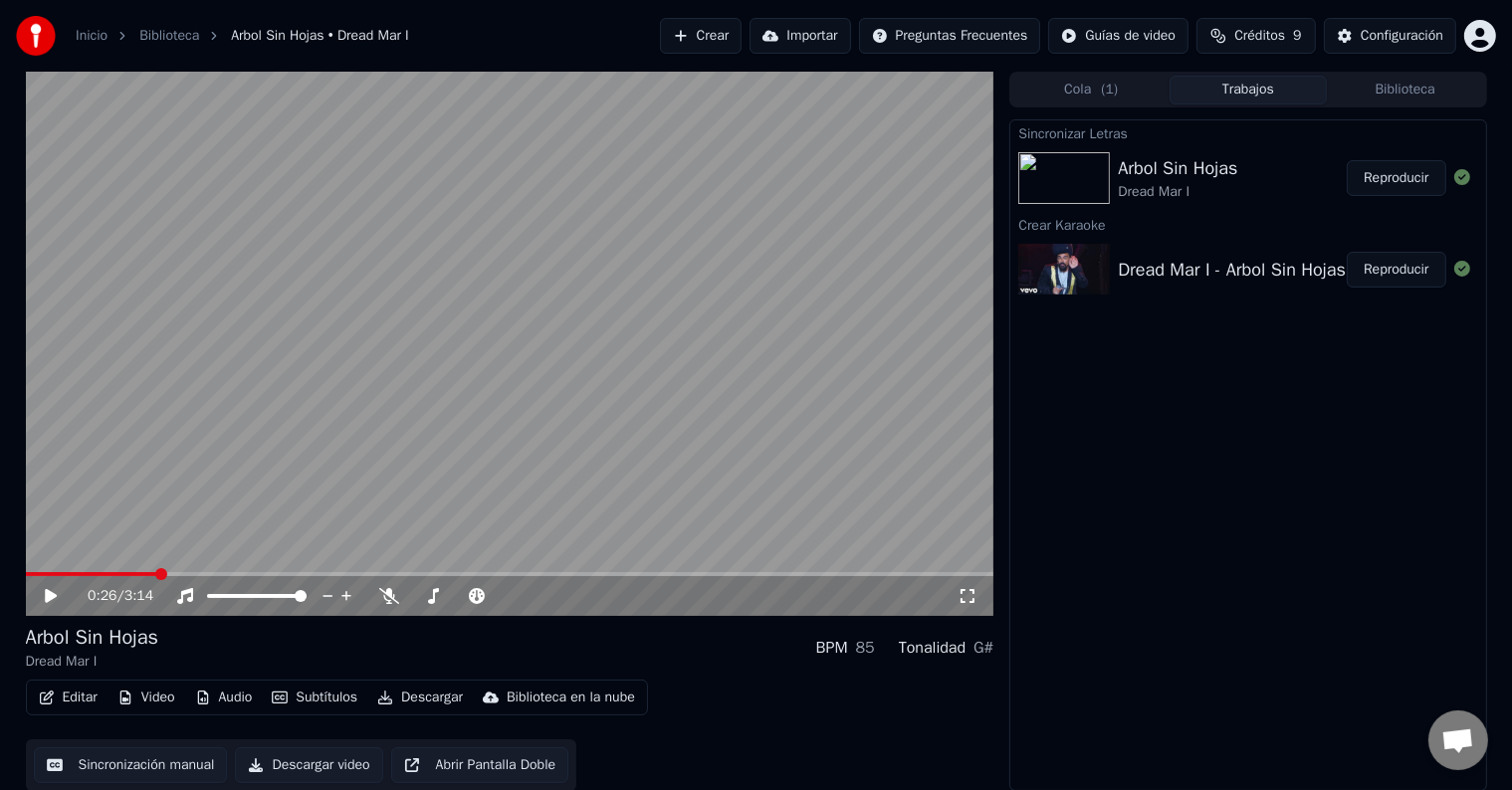 click on "Dread Mar I - Arbol Sin Hojas" at bounding box center [1231, 270] 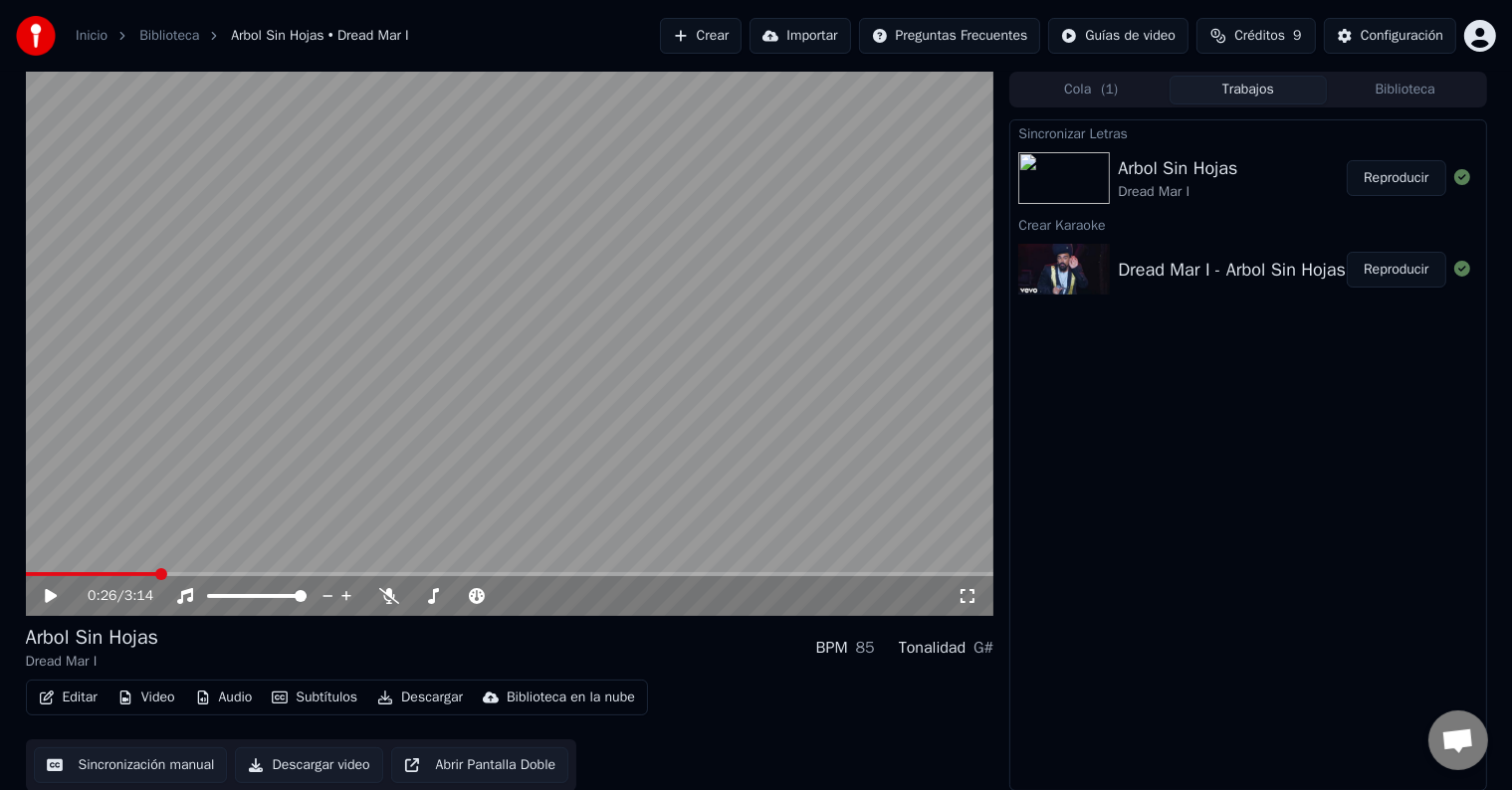 click on "Sincronizar Letras Arbol Sin Hojas Dread Mar I Reproducir Crear Karaoke Dread Mar I - Arbol Sin Hojas Reproducir" at bounding box center (1247, 455) 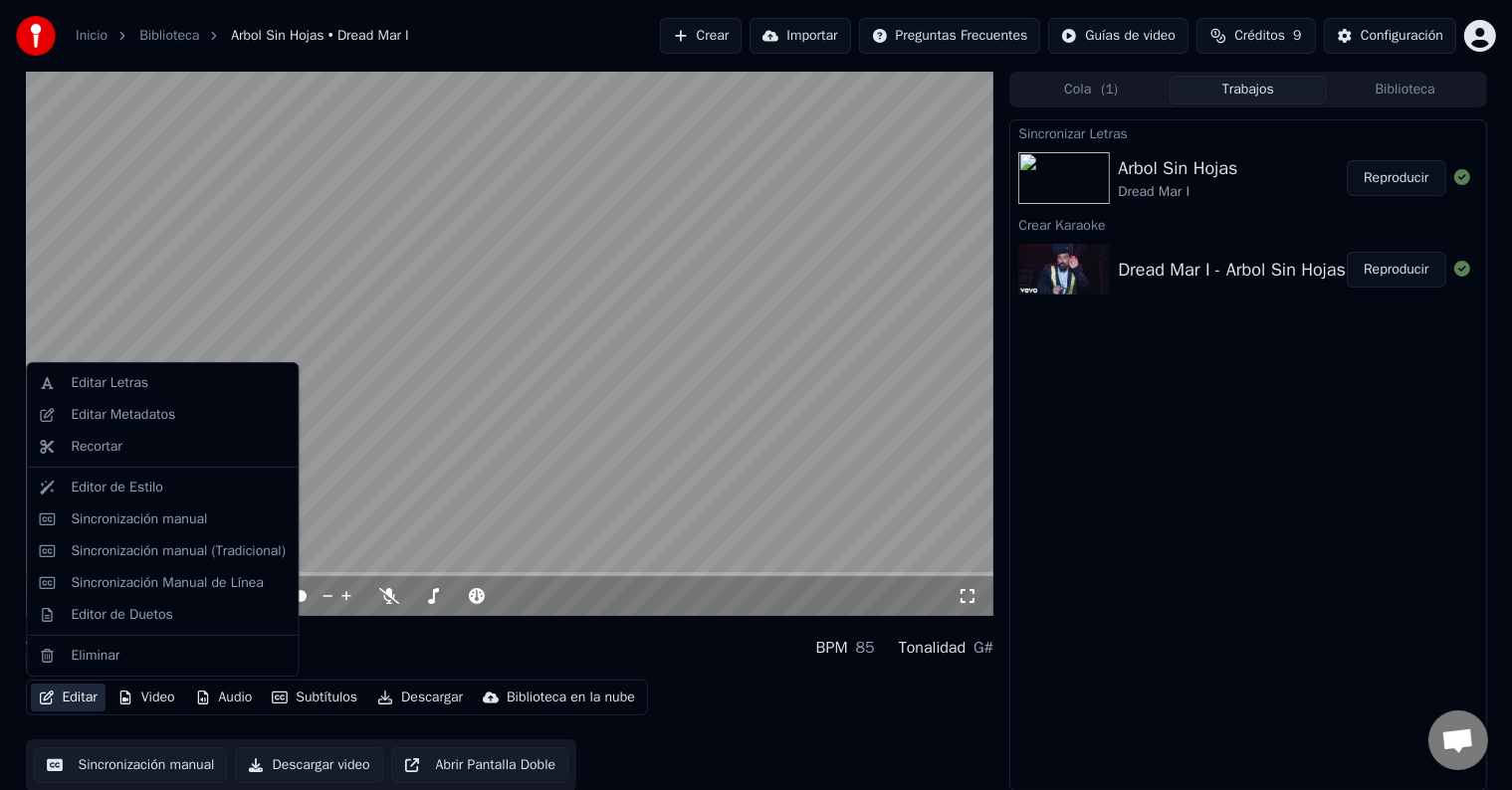 click on "Editar" at bounding box center [68, 697] 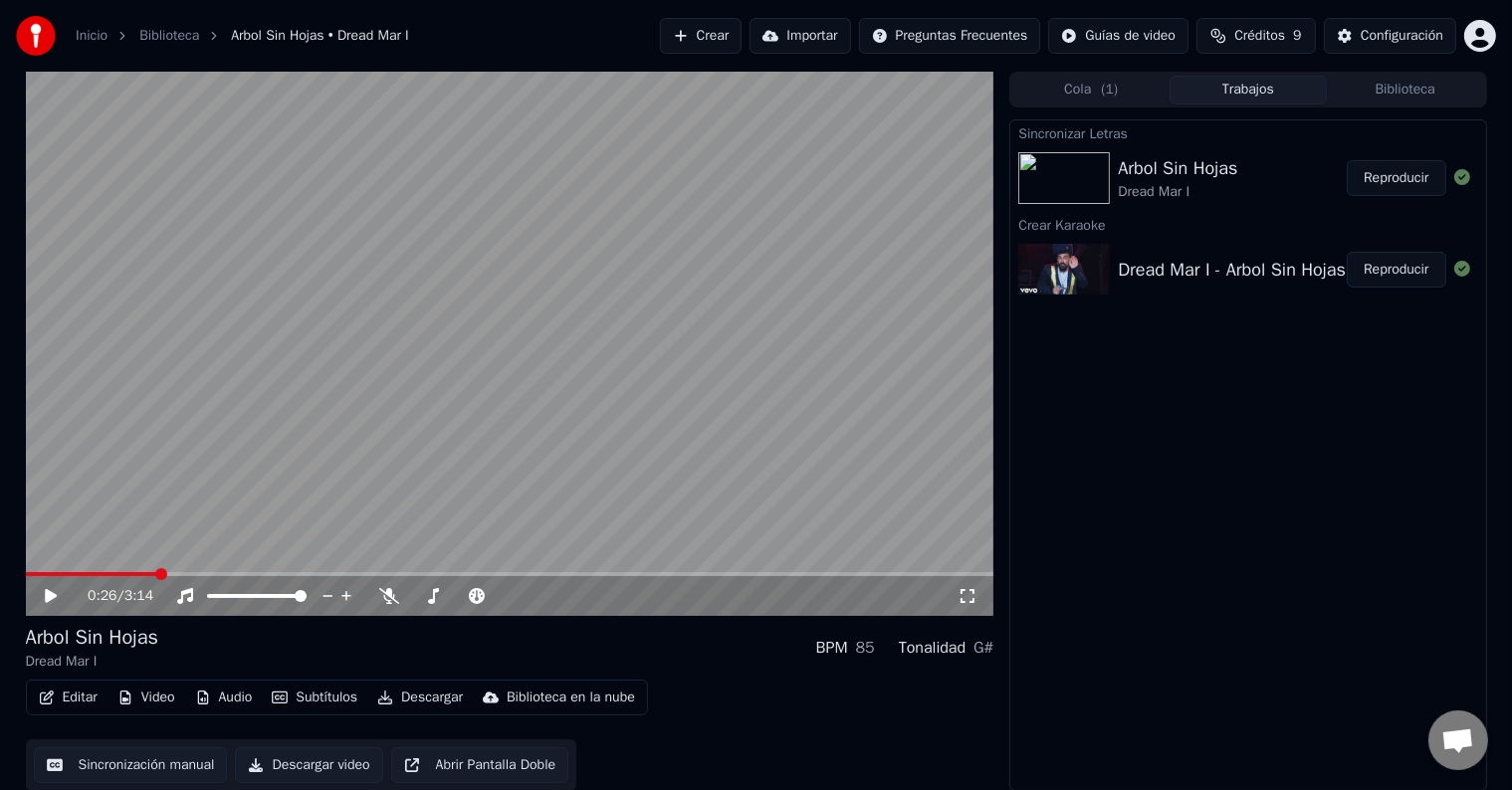 click on "Editar" at bounding box center [68, 697] 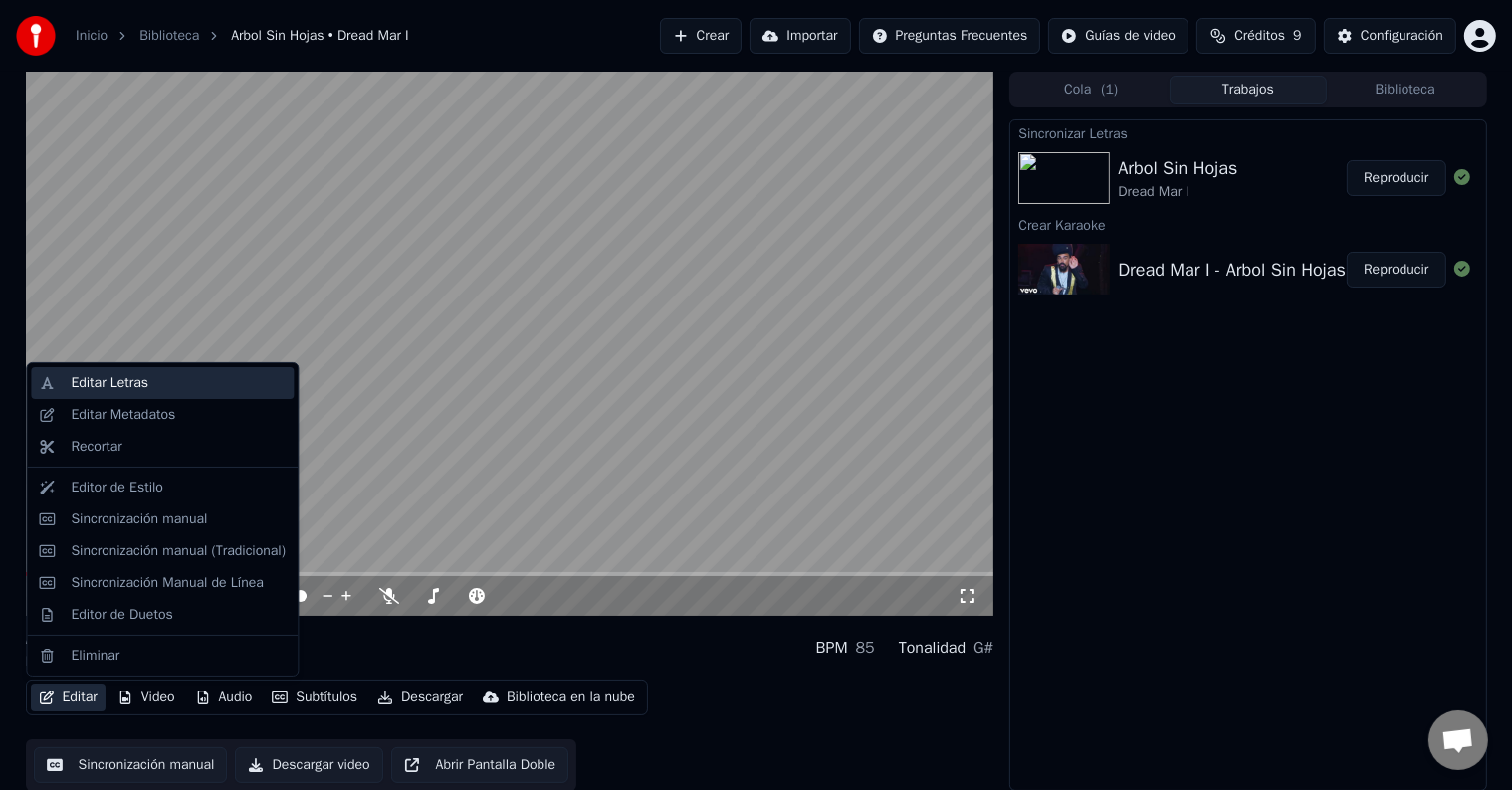 click on "Editar Letras" at bounding box center [178, 383] 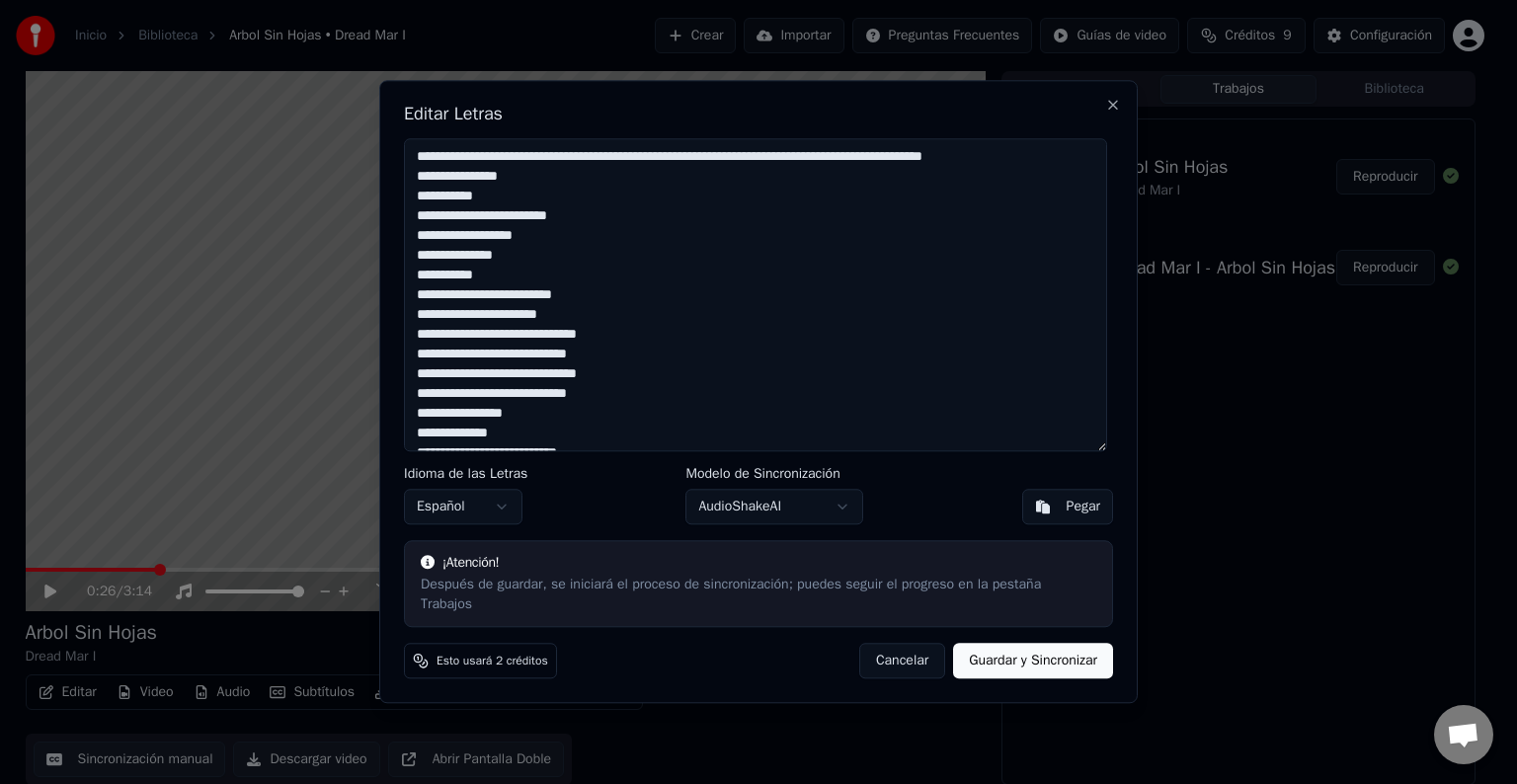 click on "**********" at bounding box center [756, 294] 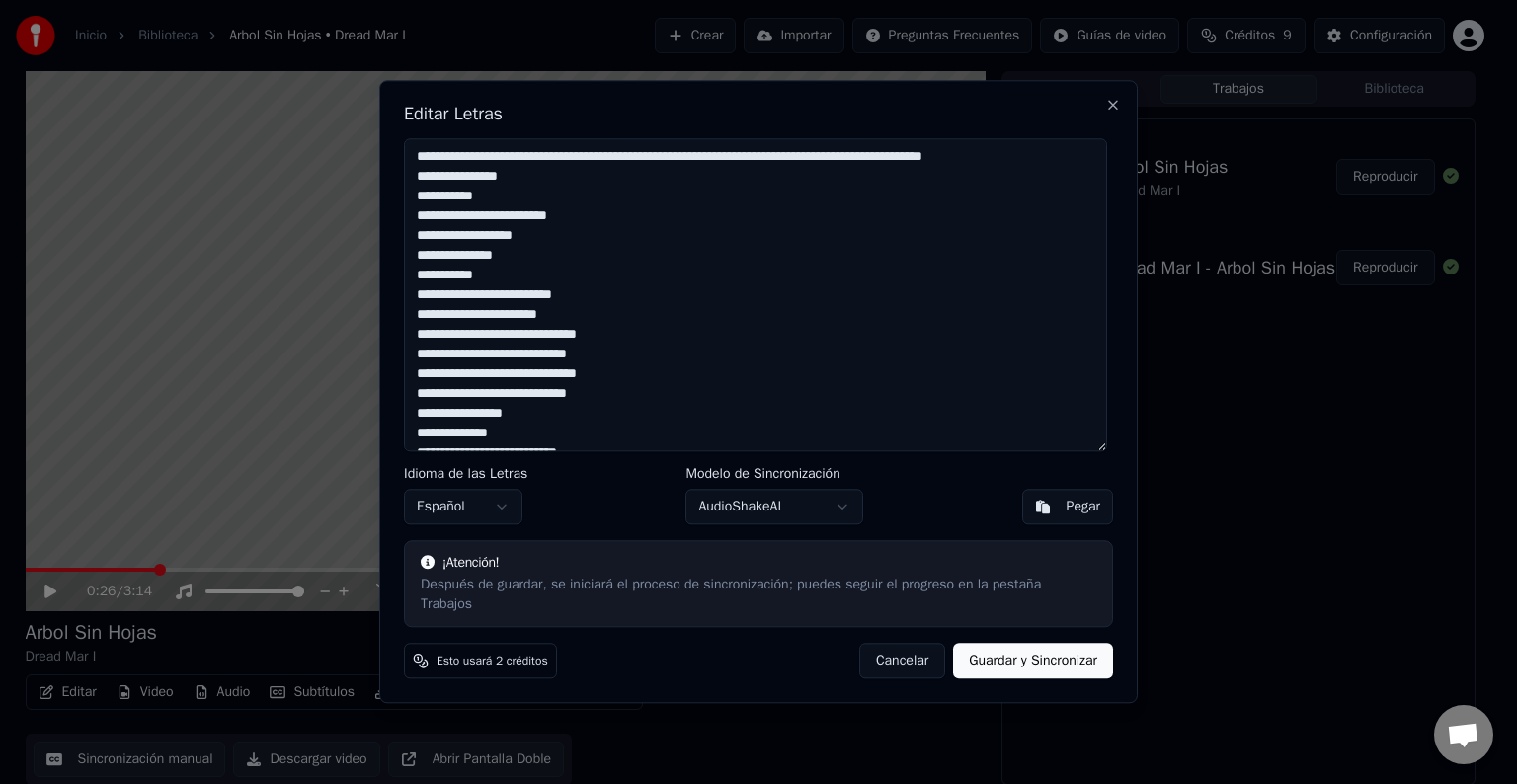 drag, startPoint x: 548, startPoint y: 230, endPoint x: 426, endPoint y: 227, distance: 122.03688 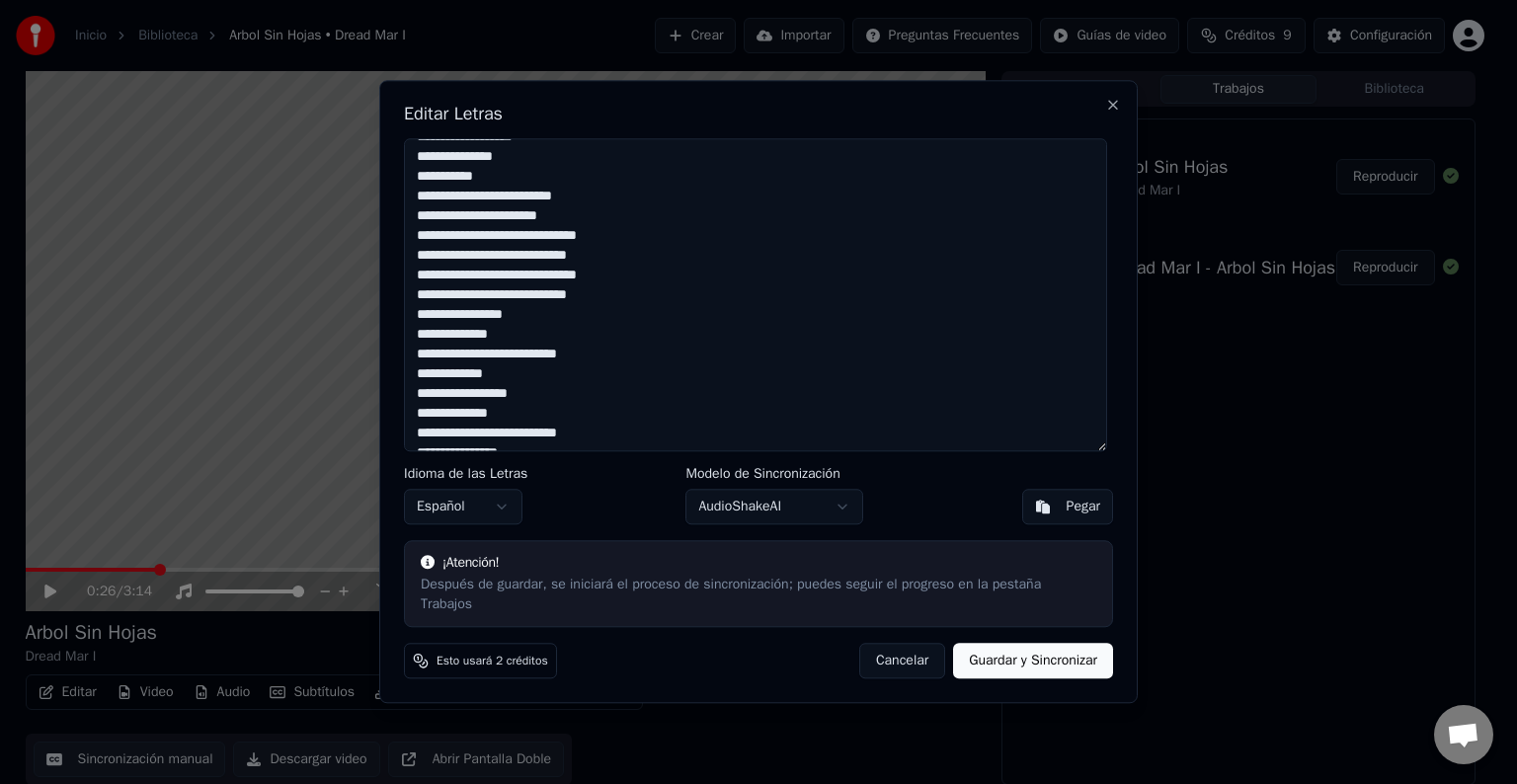 click on "**********" at bounding box center (756, 294) 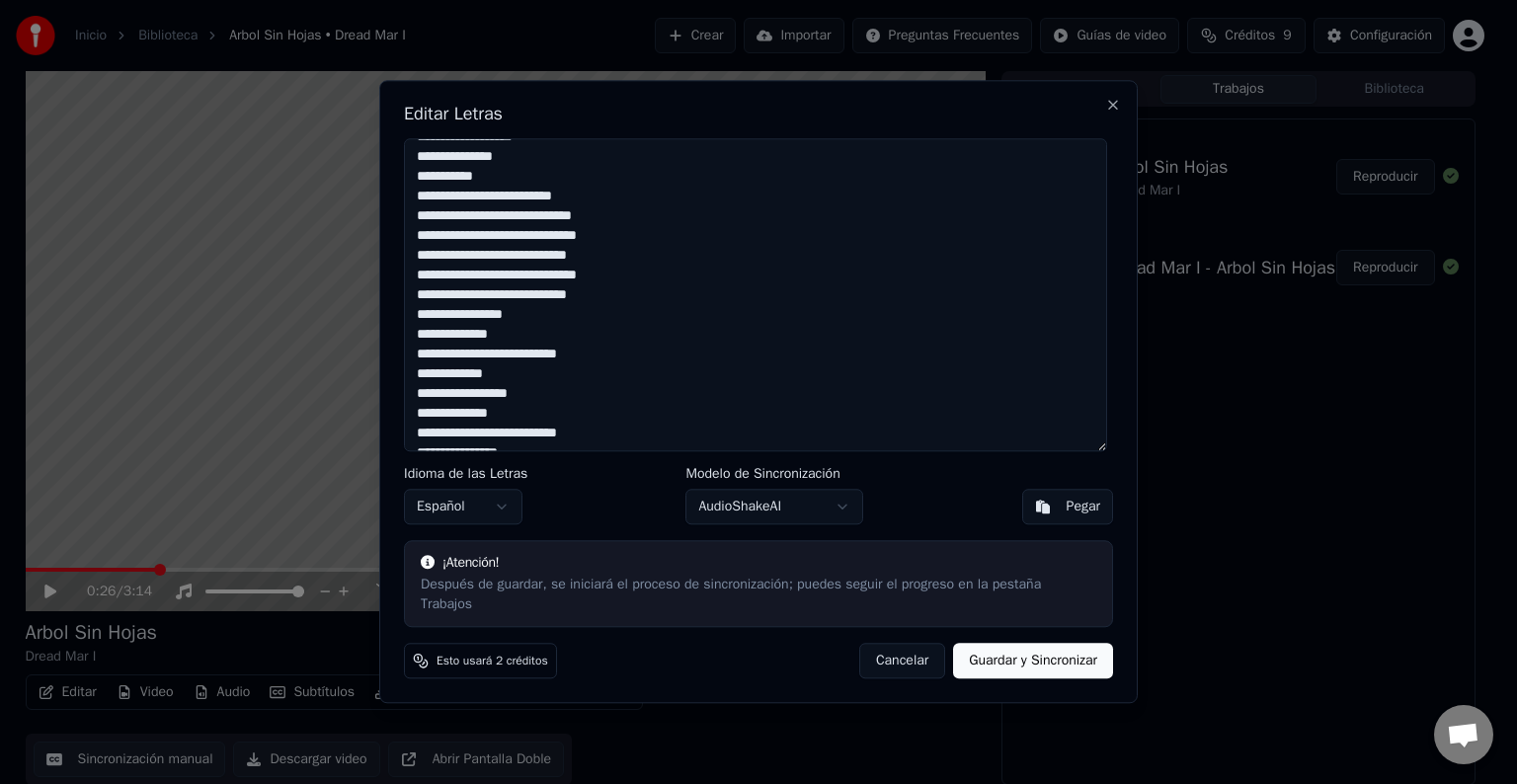 click on "**********" at bounding box center [756, 294] 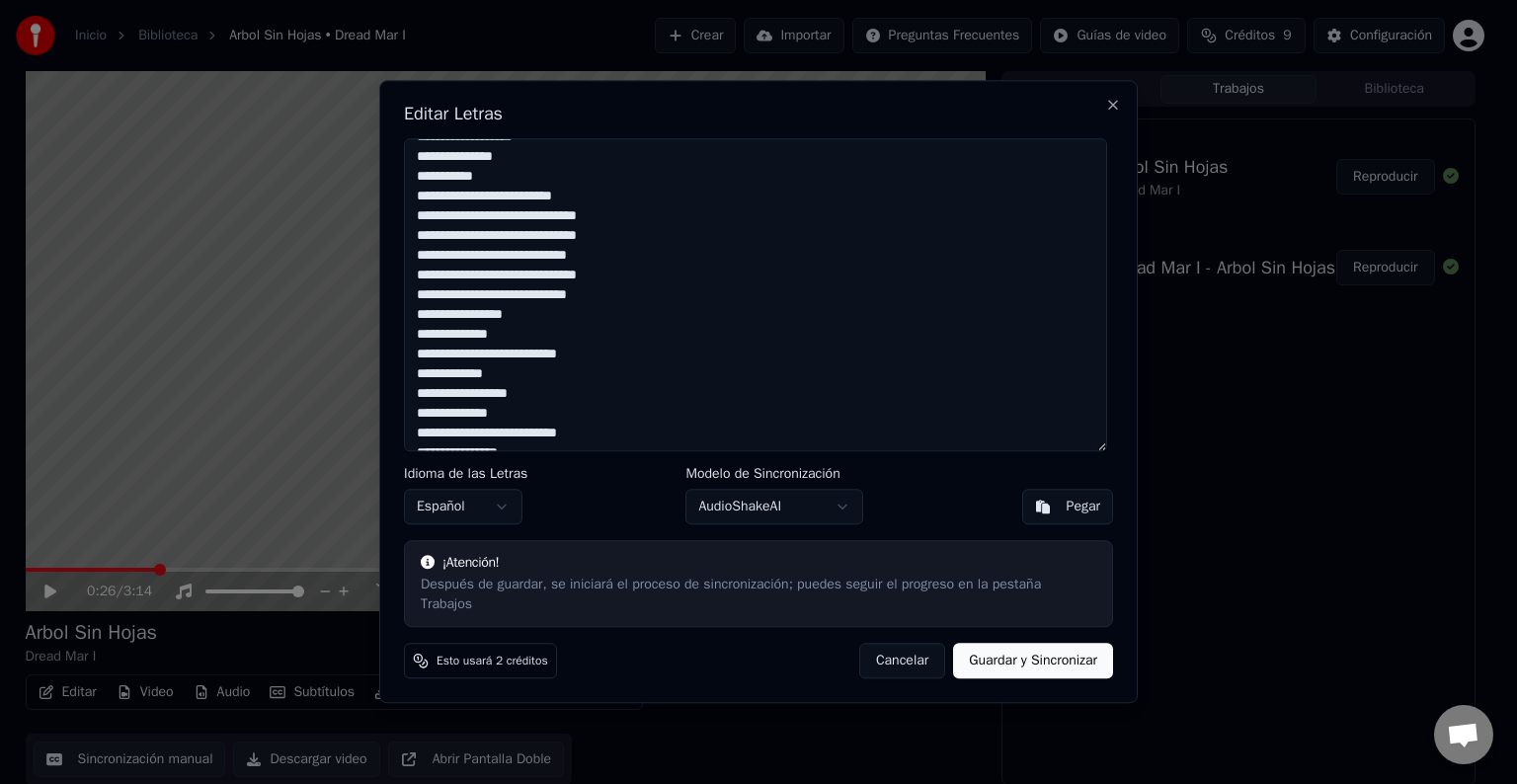 click on "**********" at bounding box center (756, 294) 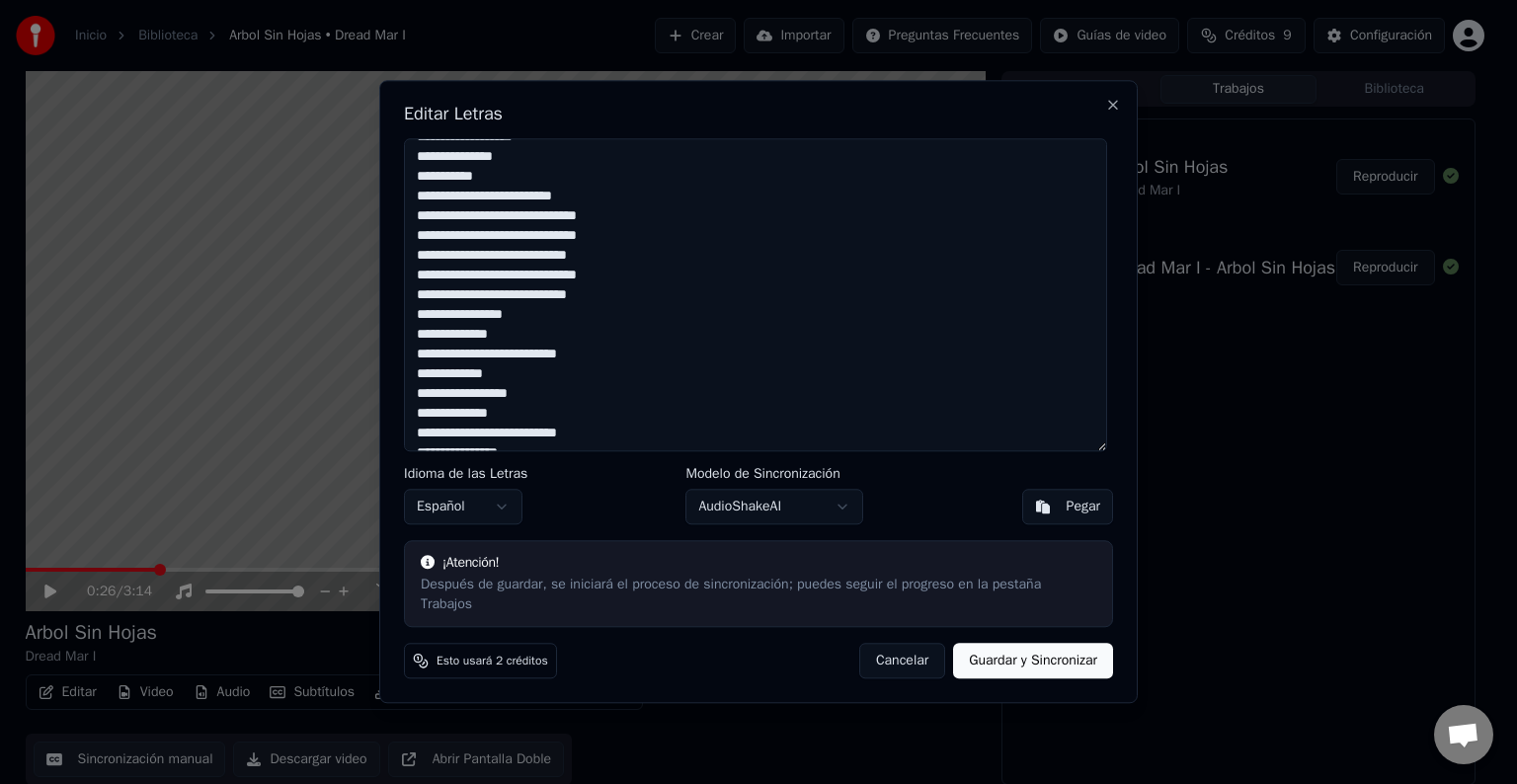 click on "**********" at bounding box center (756, 294) 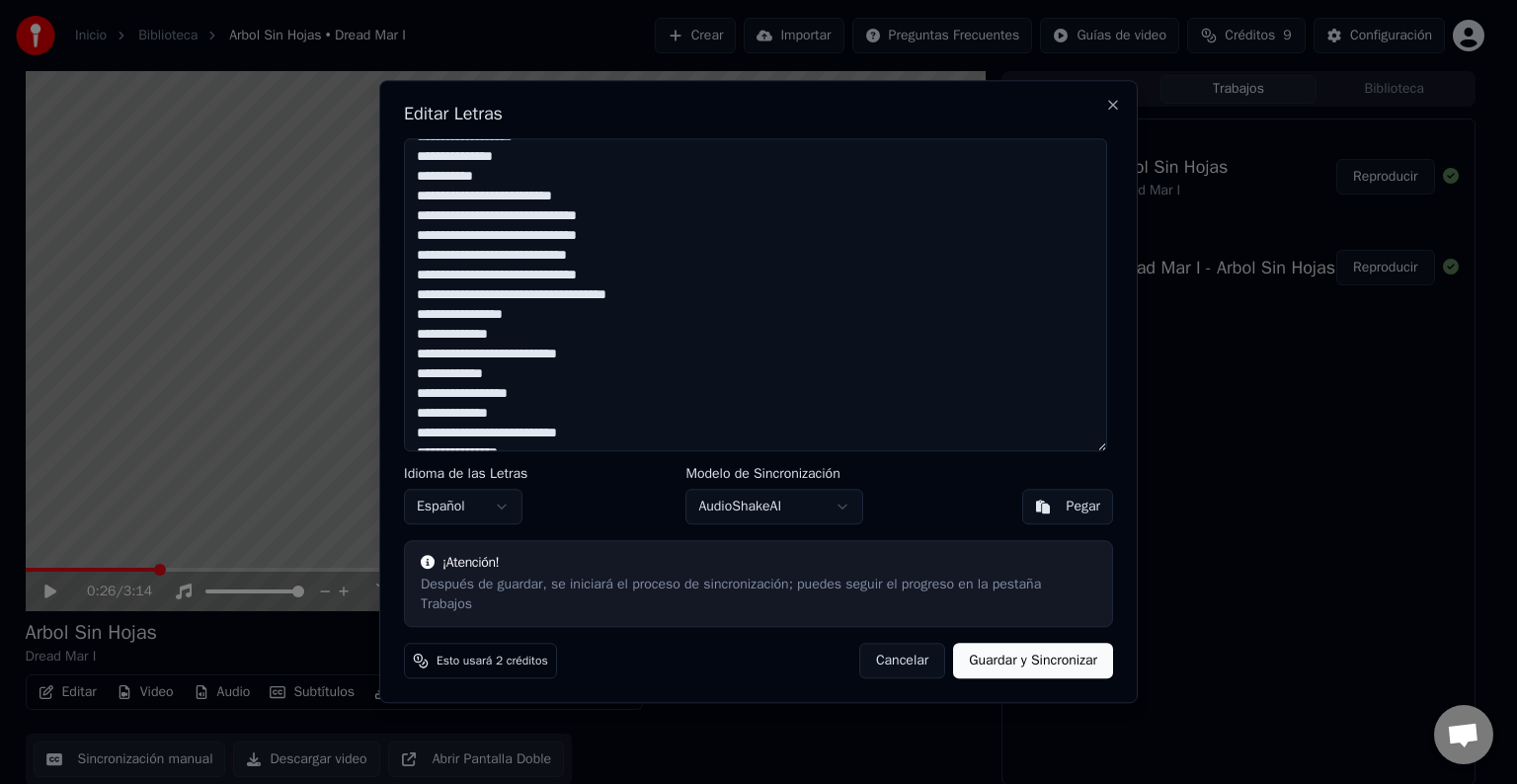 click on "**********" at bounding box center (756, 294) 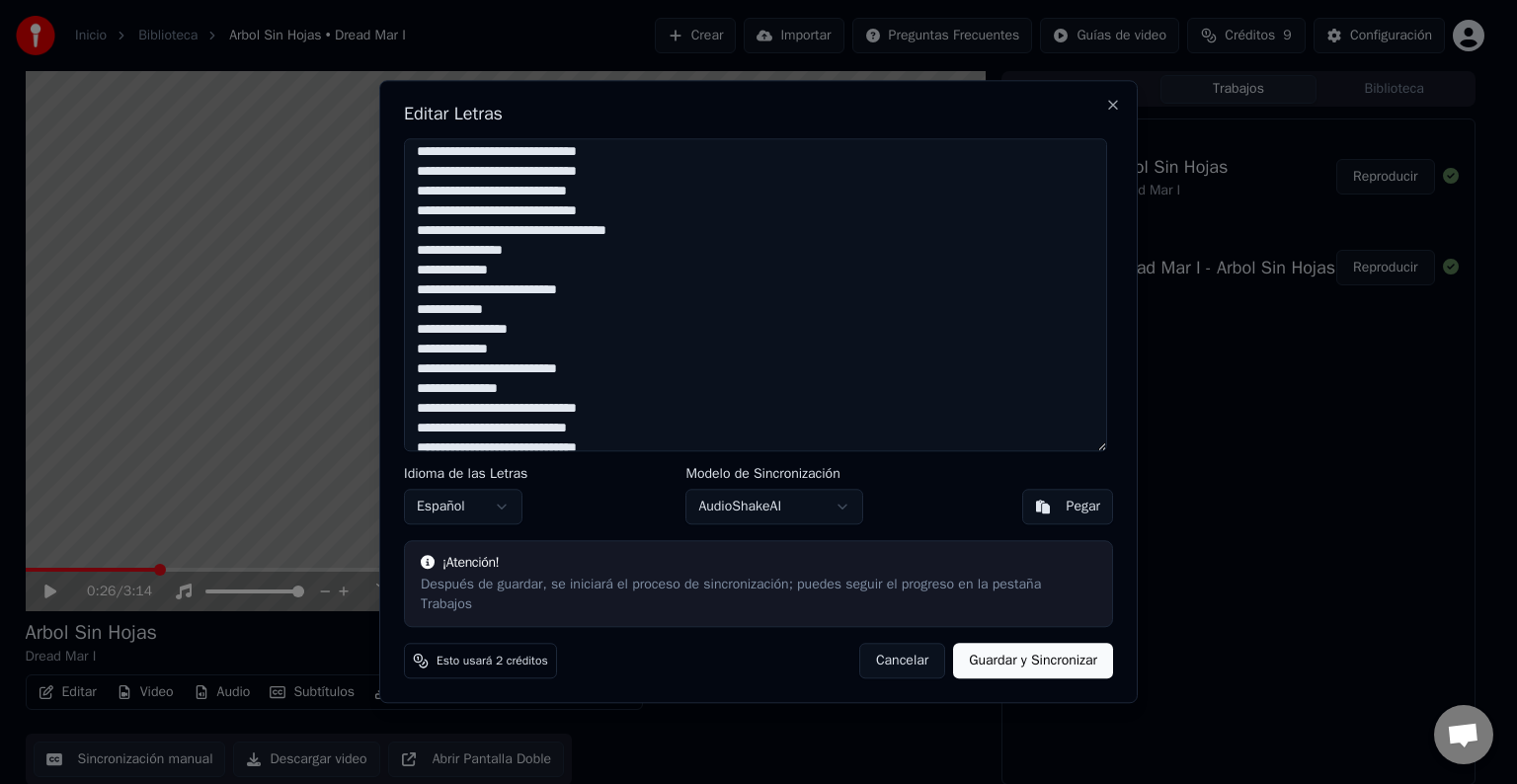 scroll, scrollTop: 197, scrollLeft: 0, axis: vertical 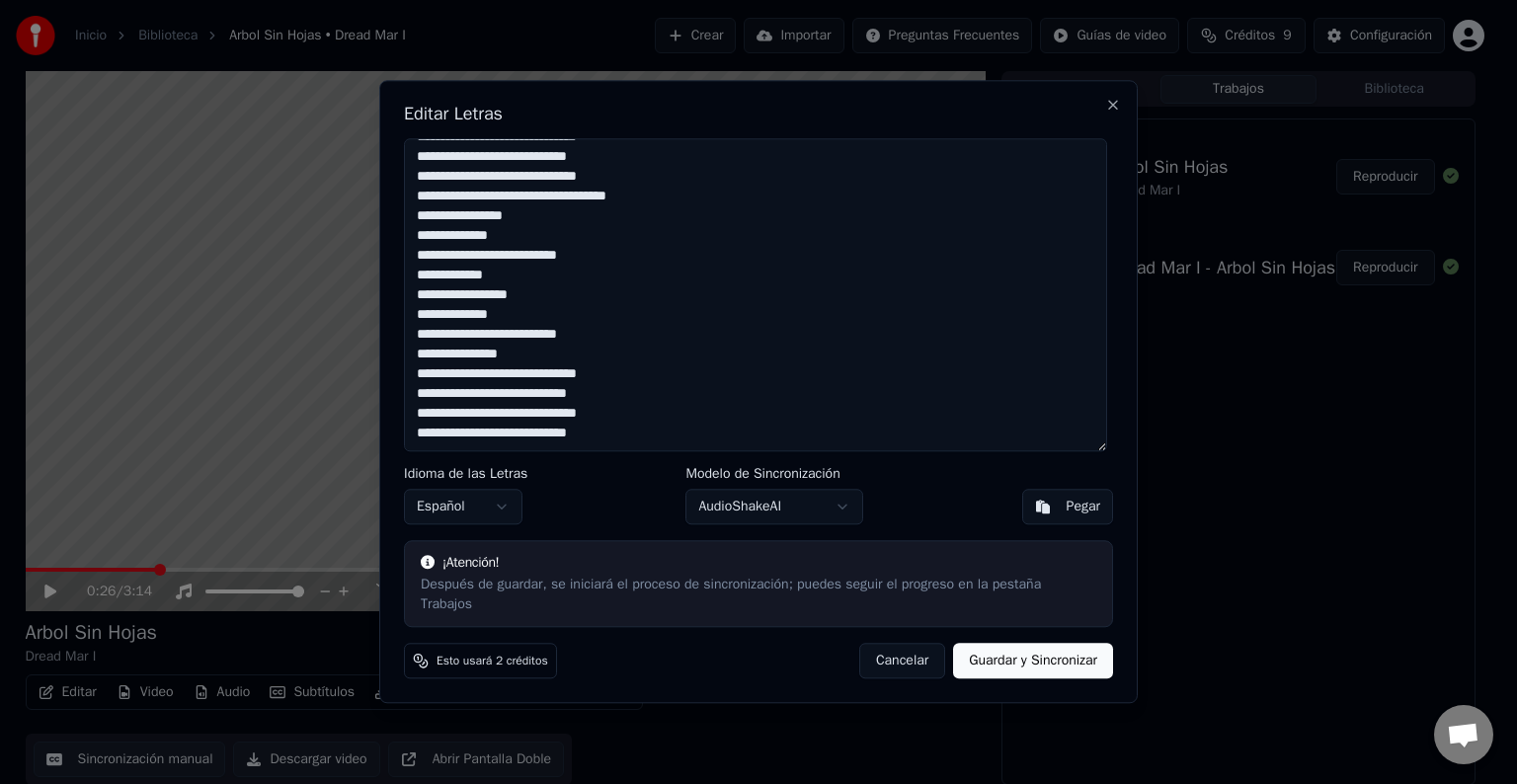 click on "**********" at bounding box center [756, 294] 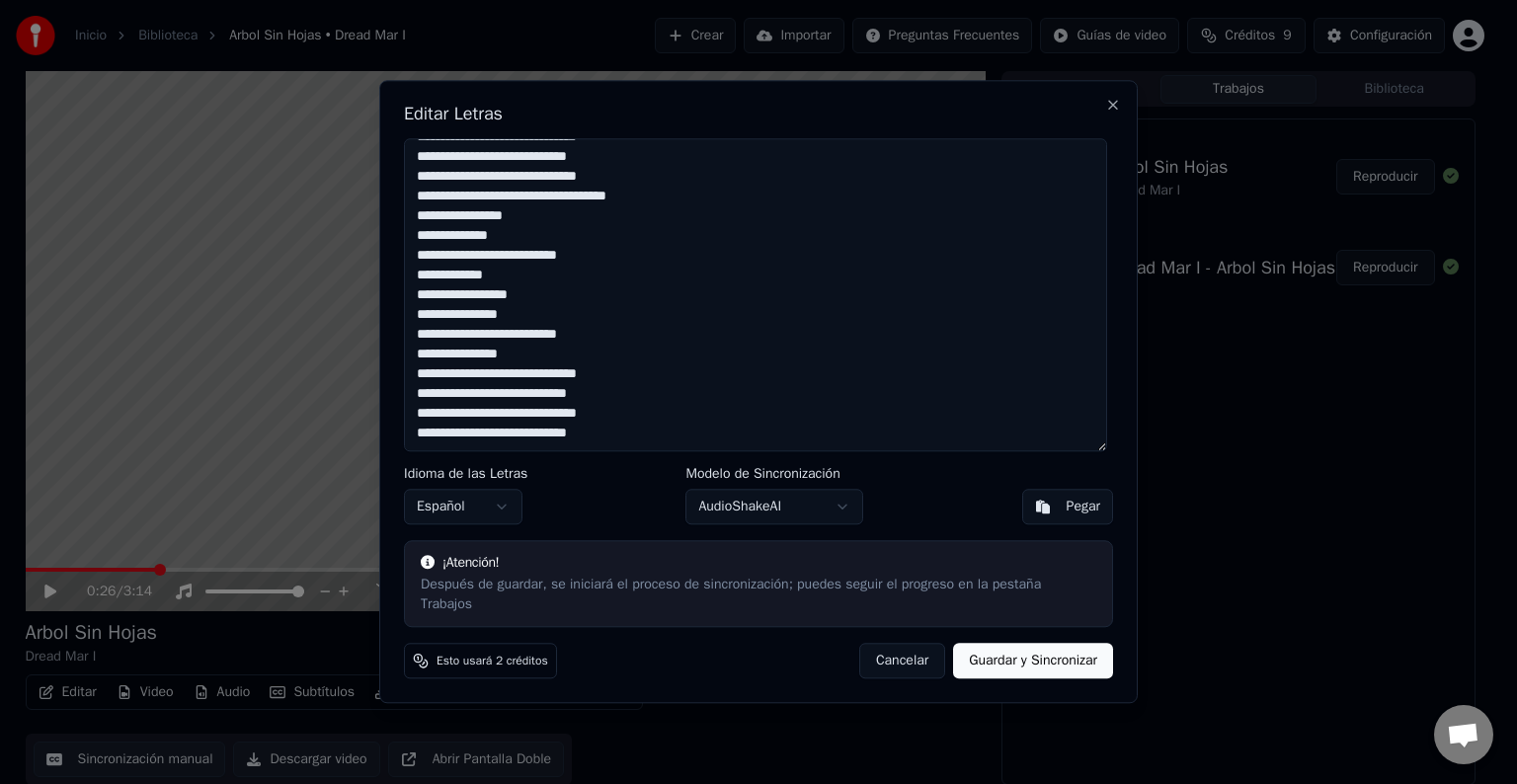 click on "**********" at bounding box center [756, 294] 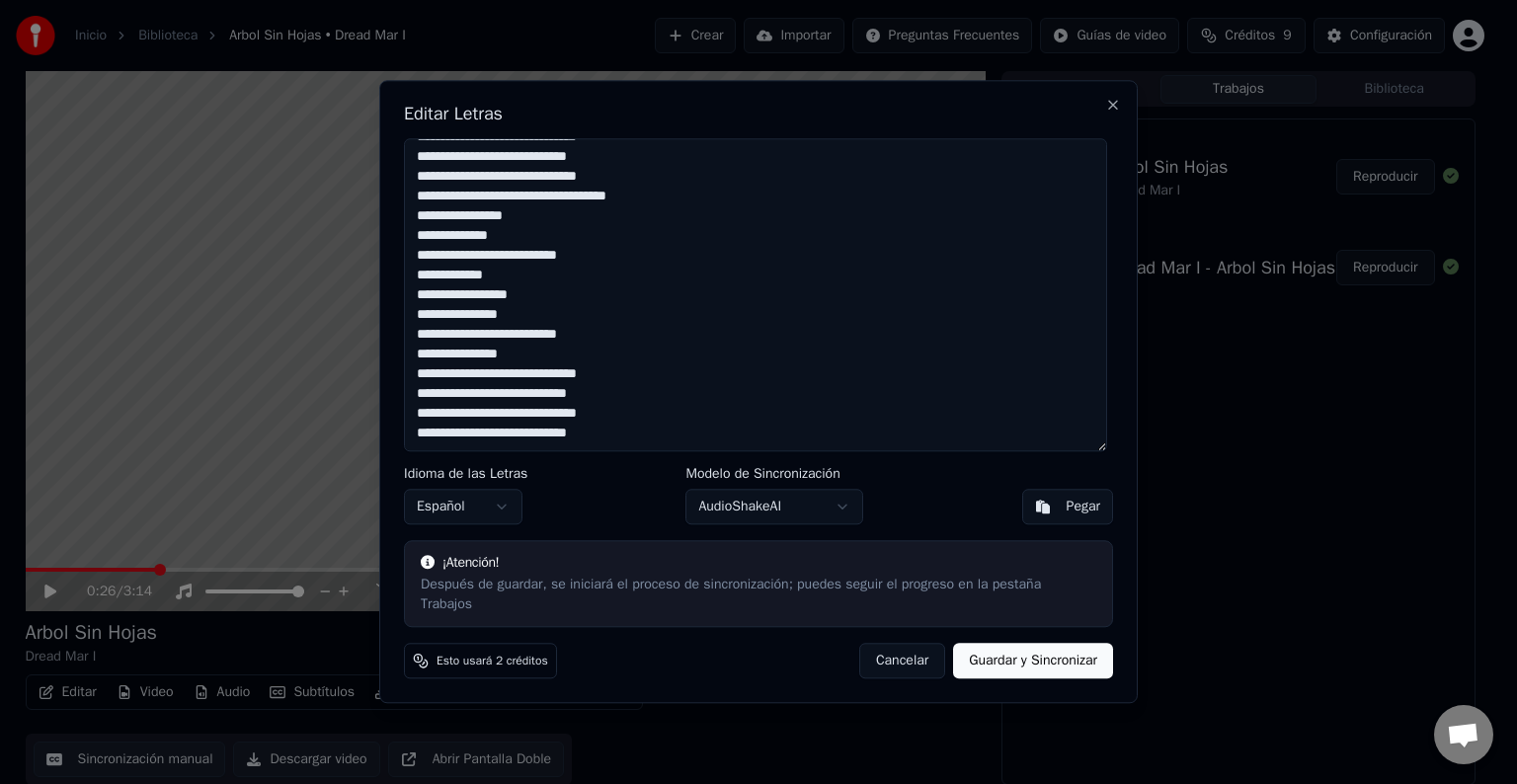 click on "**********" at bounding box center (756, 294) 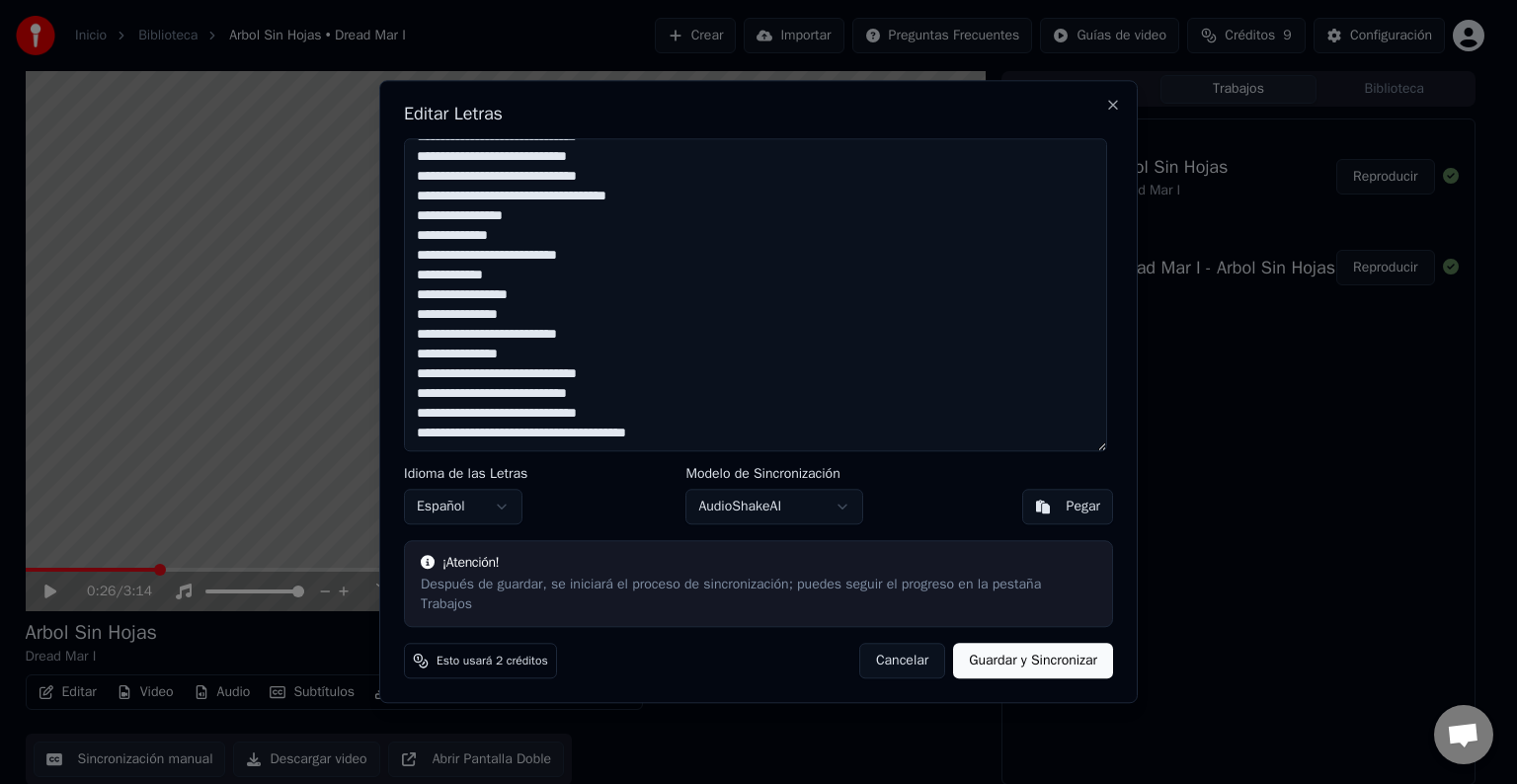 scroll, scrollTop: 207, scrollLeft: 0, axis: vertical 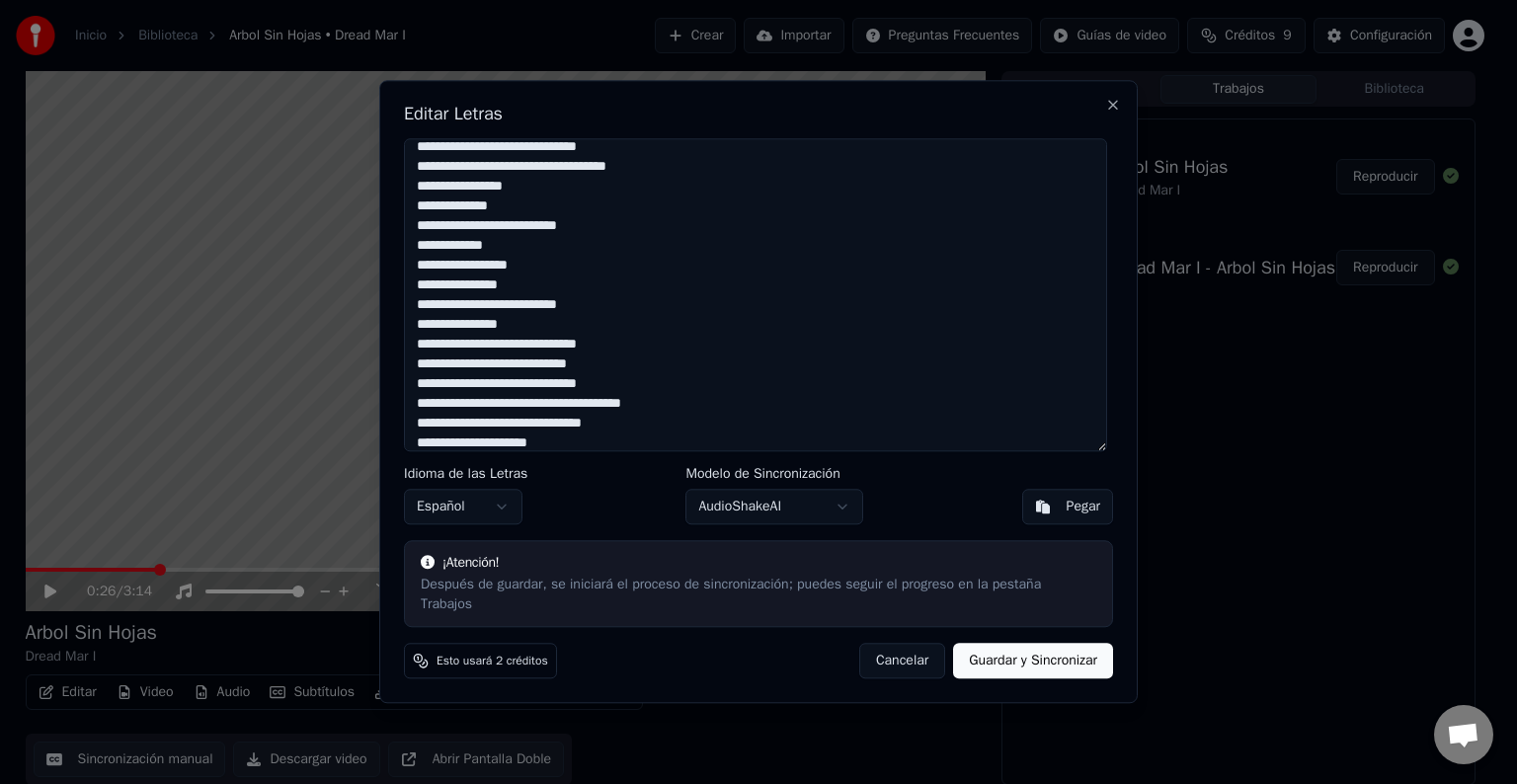 click on "**********" at bounding box center [756, 294] 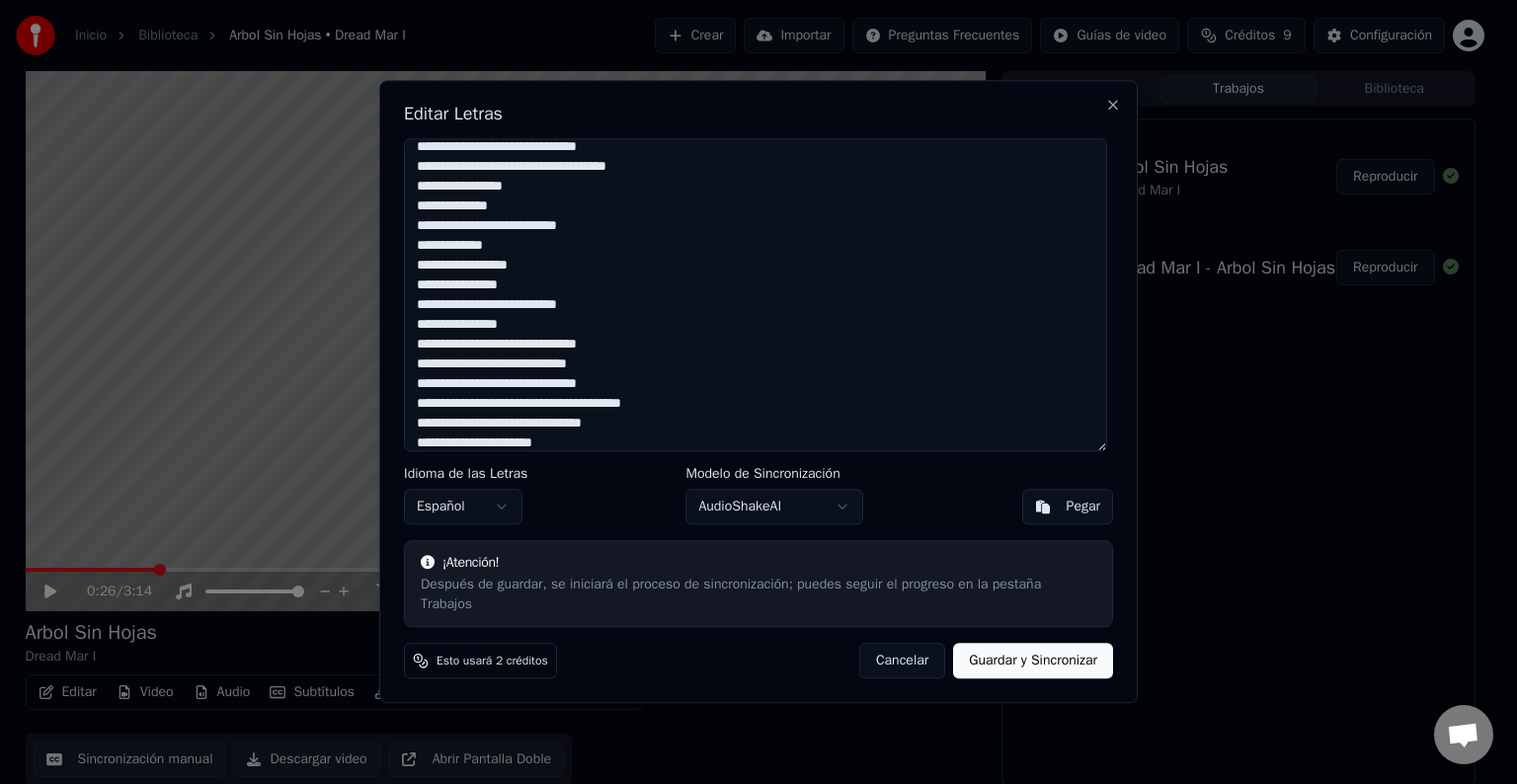 click on "**********" at bounding box center [756, 294] 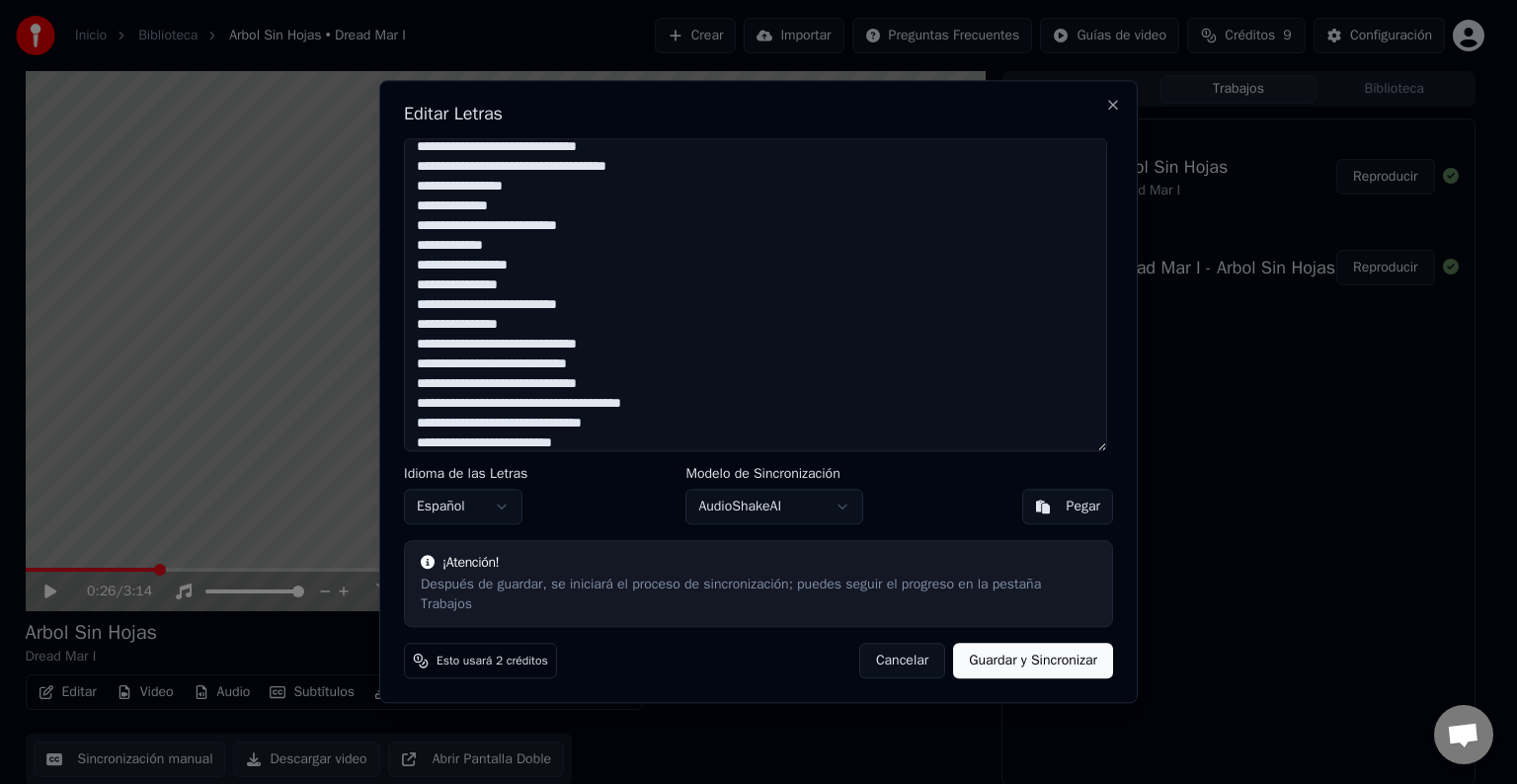 drag, startPoint x: 521, startPoint y: 431, endPoint x: 552, endPoint y: 432, distance: 31.01612 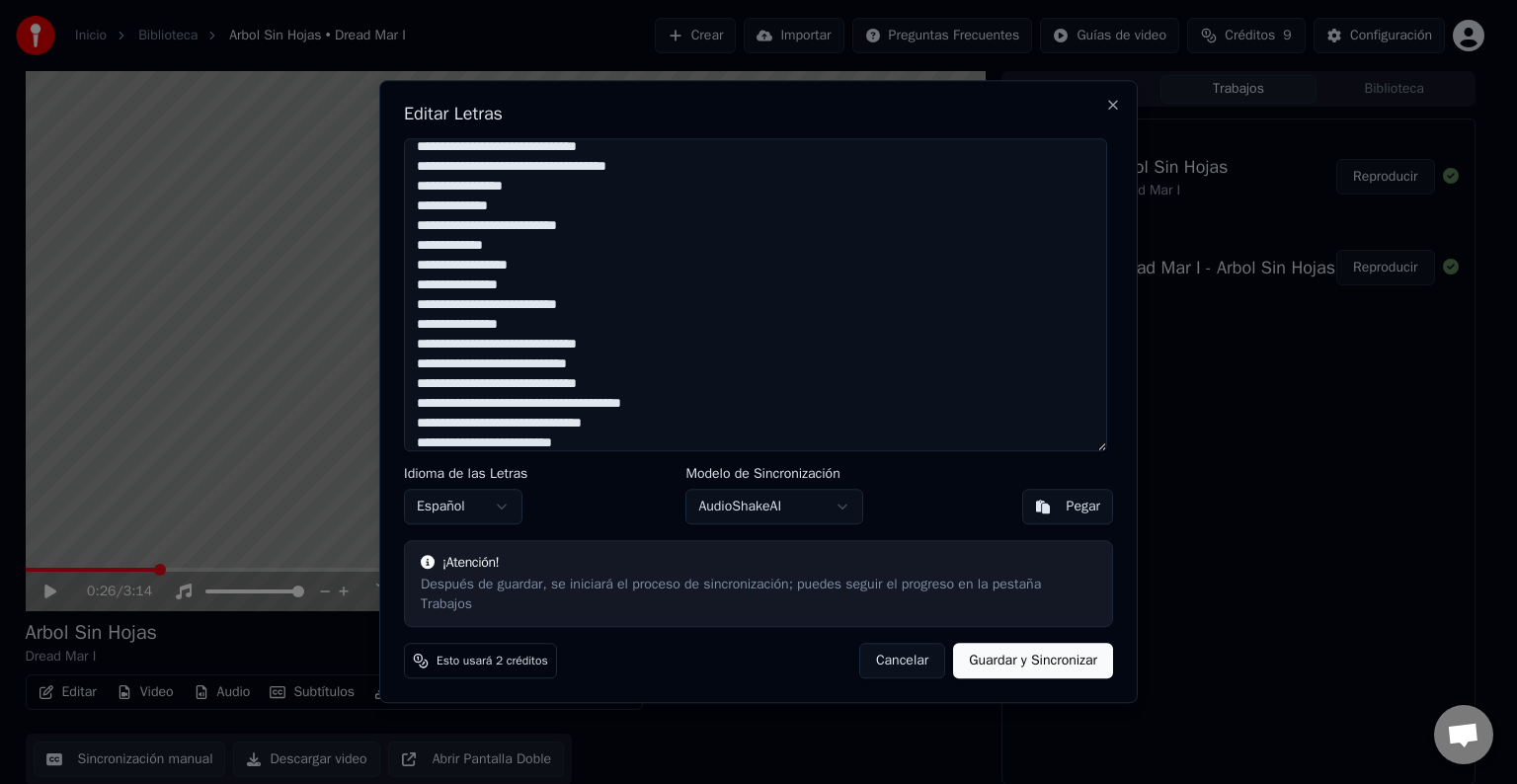click on "**********" at bounding box center (756, 294) 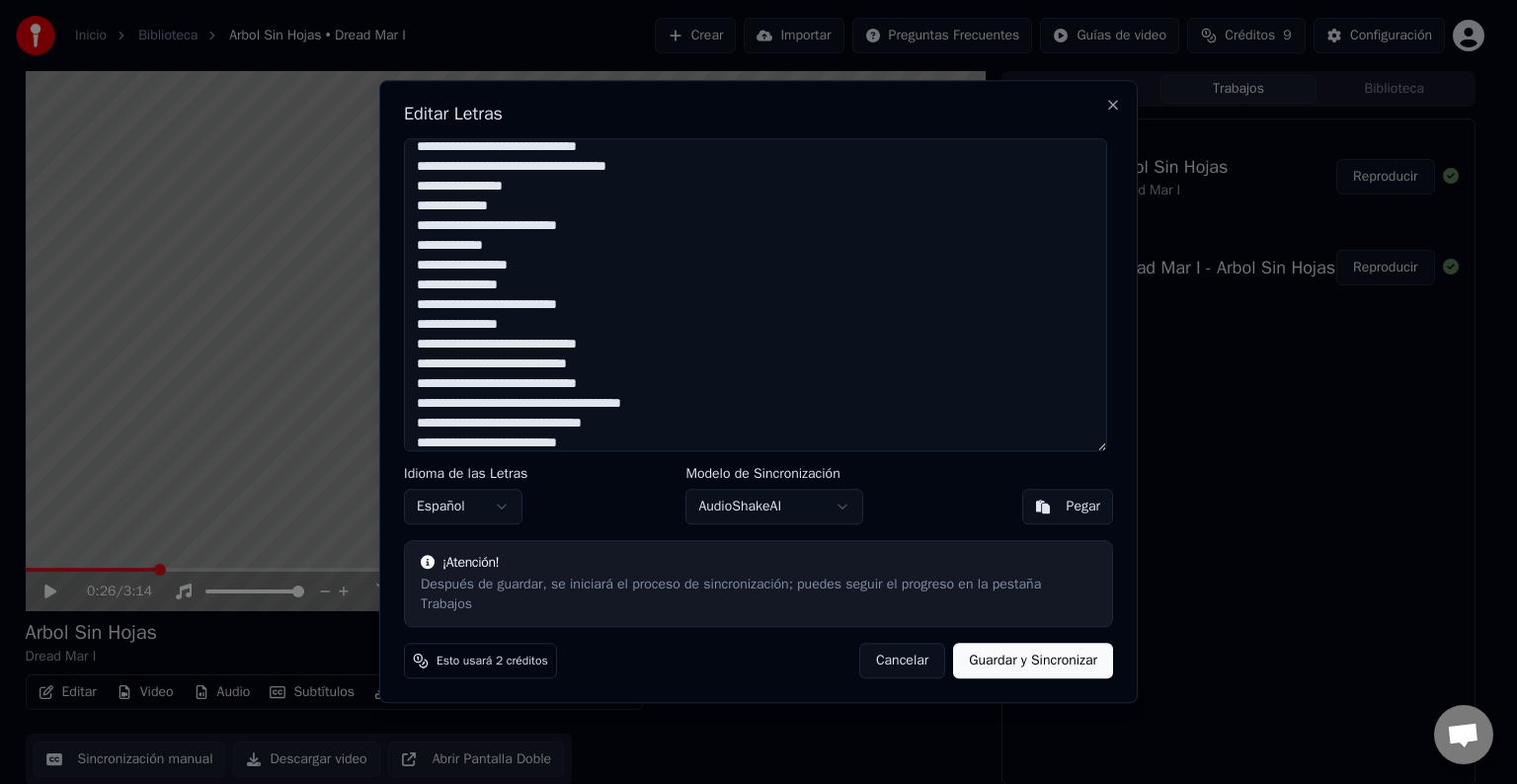 paste on "**********" 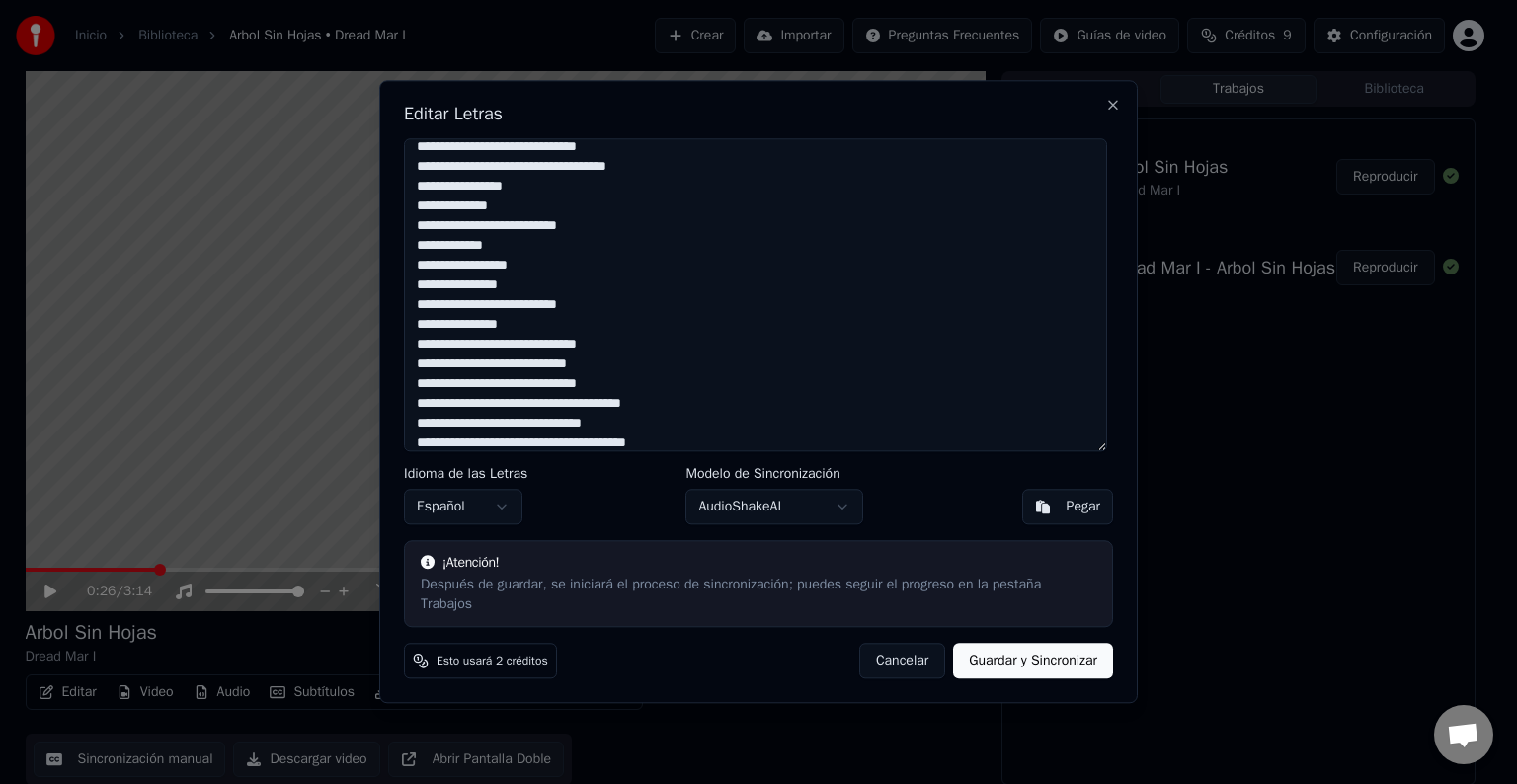 drag, startPoint x: 618, startPoint y: 432, endPoint x: 421, endPoint y: 432, distance: 197 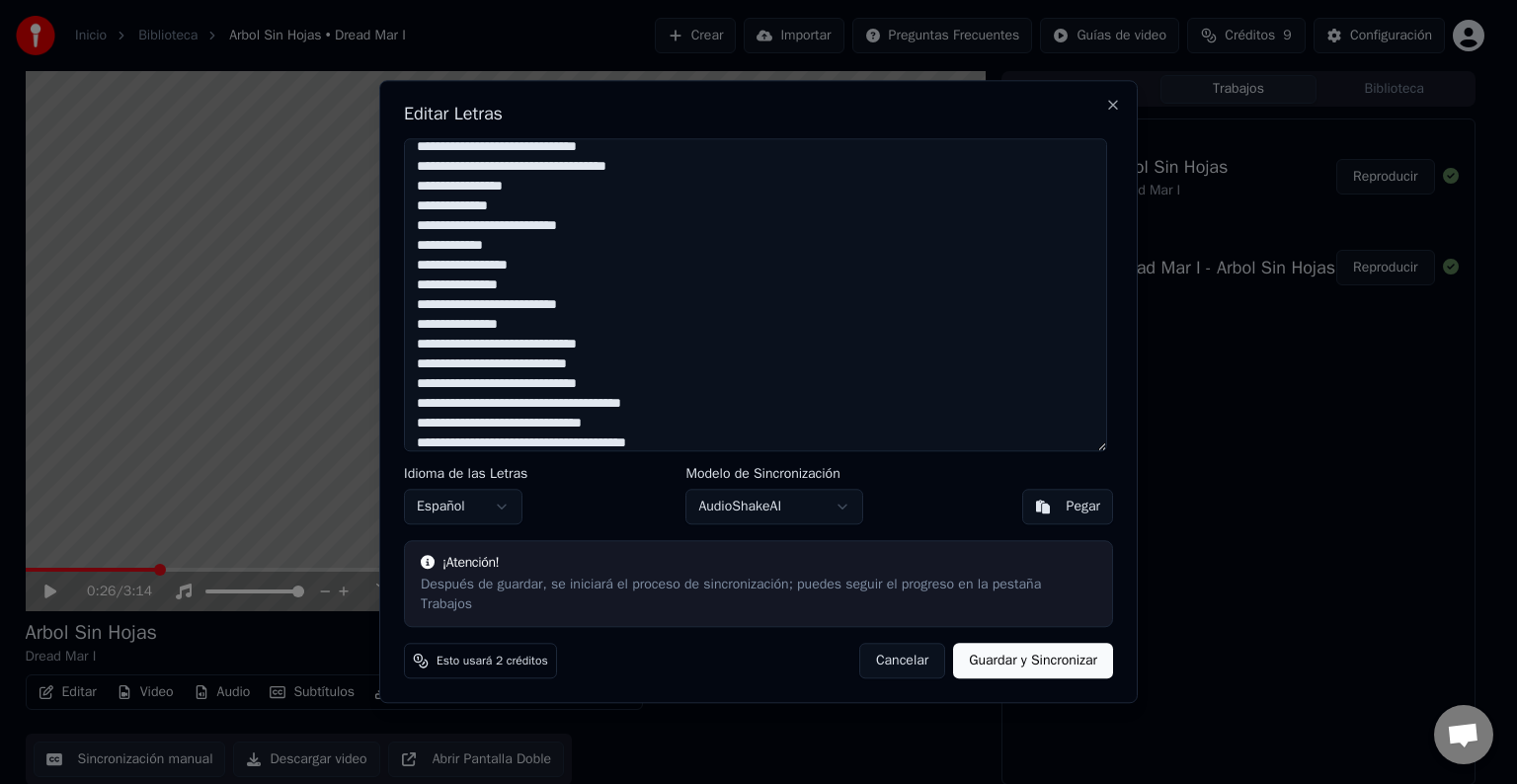 click on "**********" at bounding box center [756, 294] 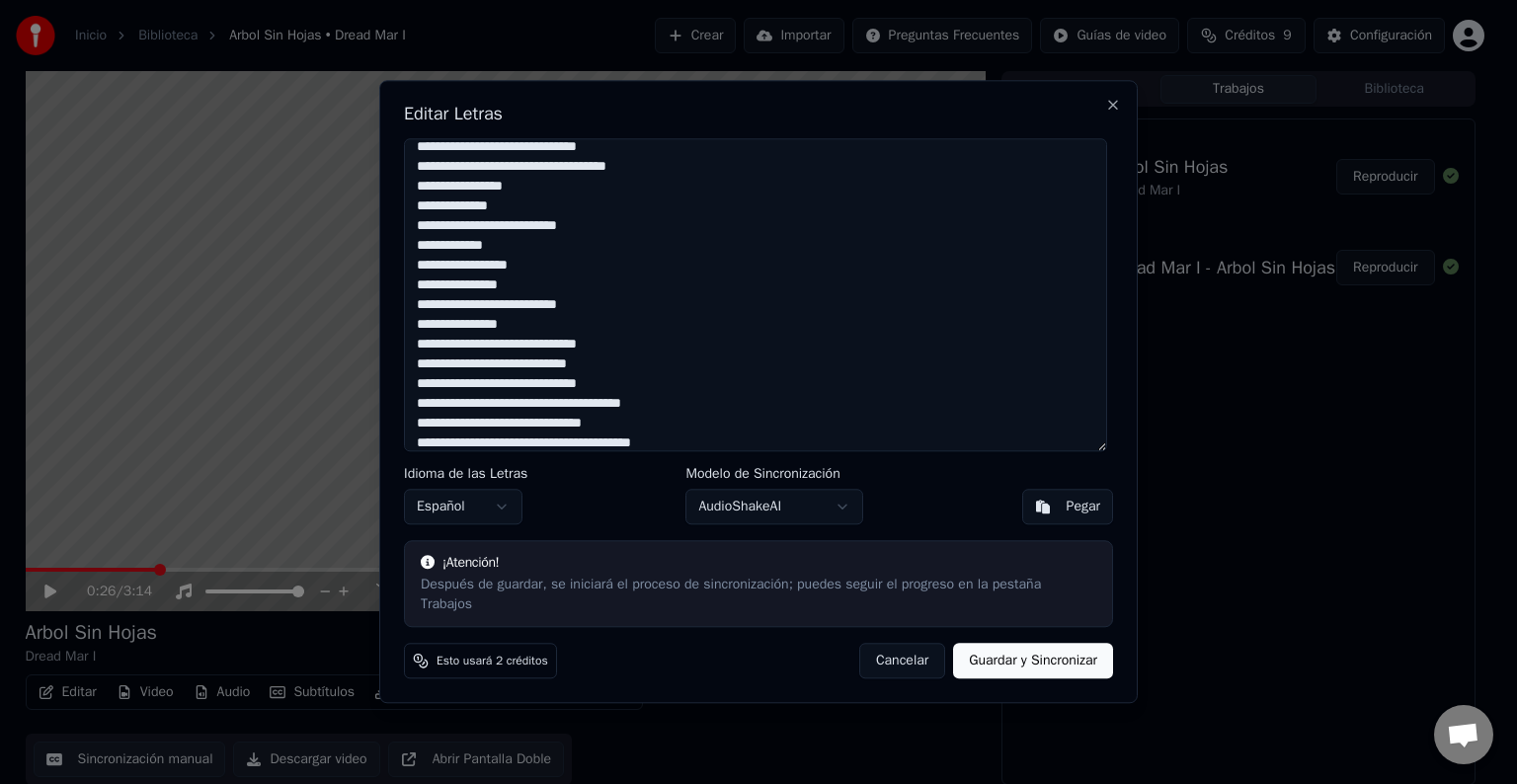 scroll, scrollTop: 247, scrollLeft: 0, axis: vertical 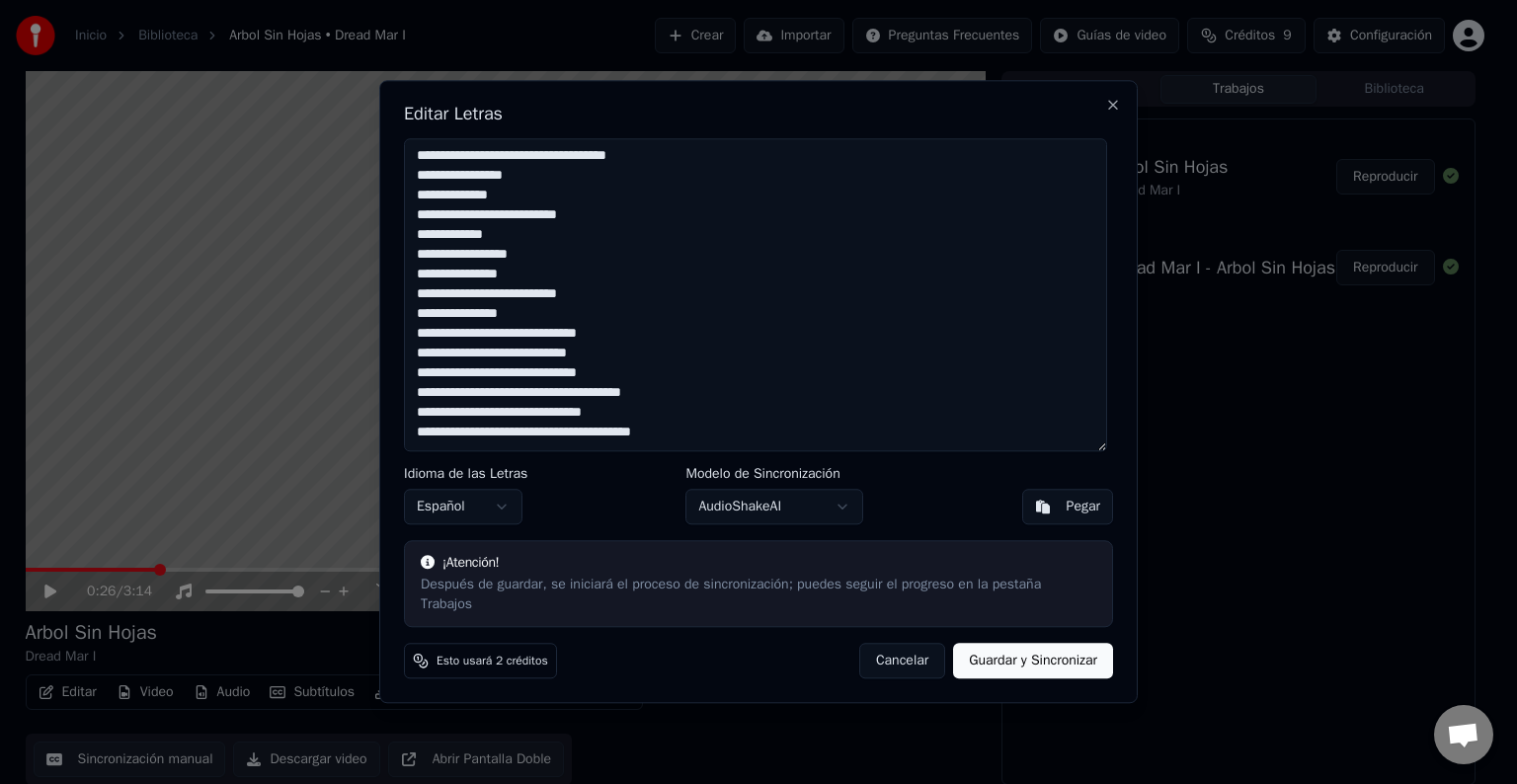 paste on "**********" 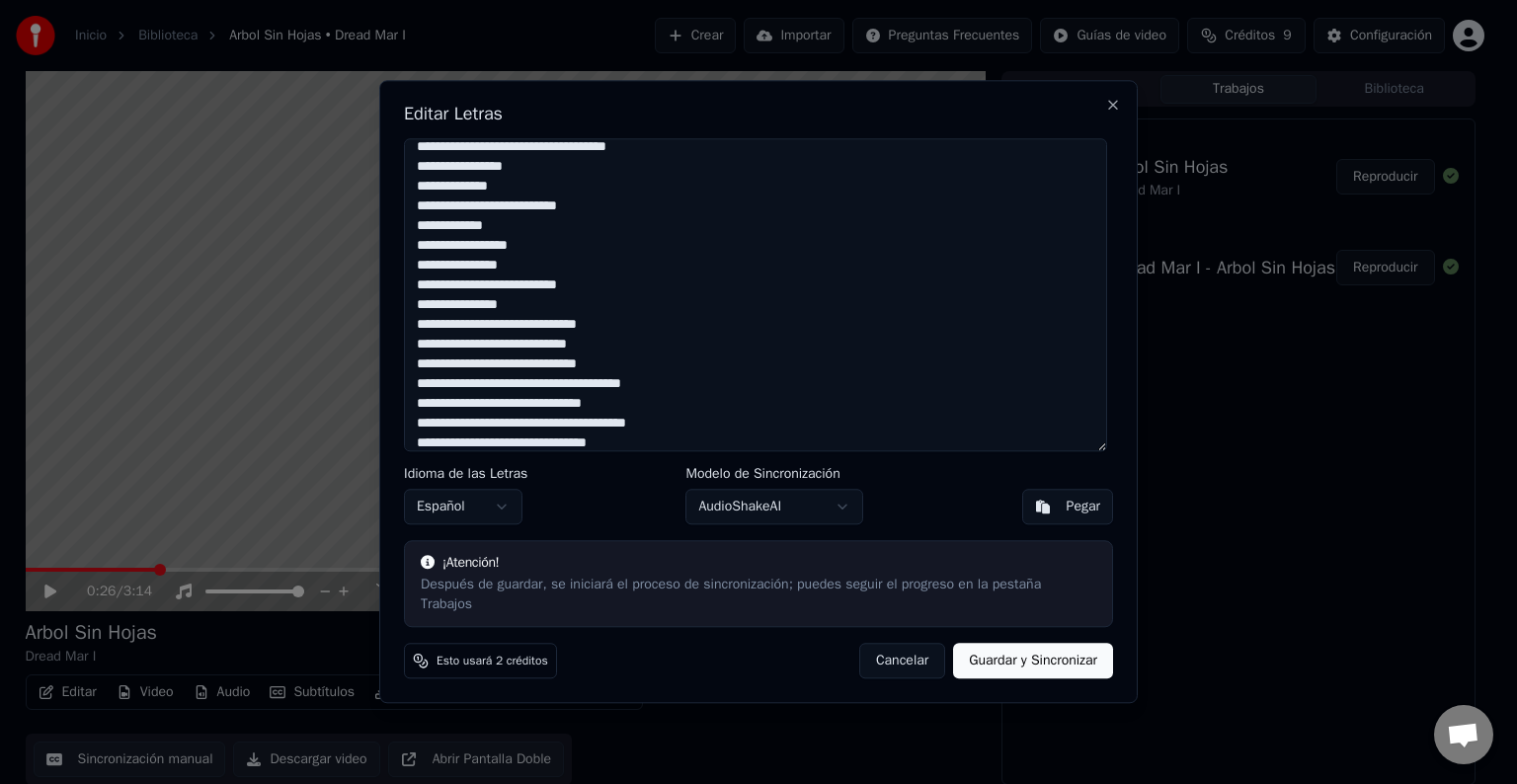 scroll, scrollTop: 267, scrollLeft: 0, axis: vertical 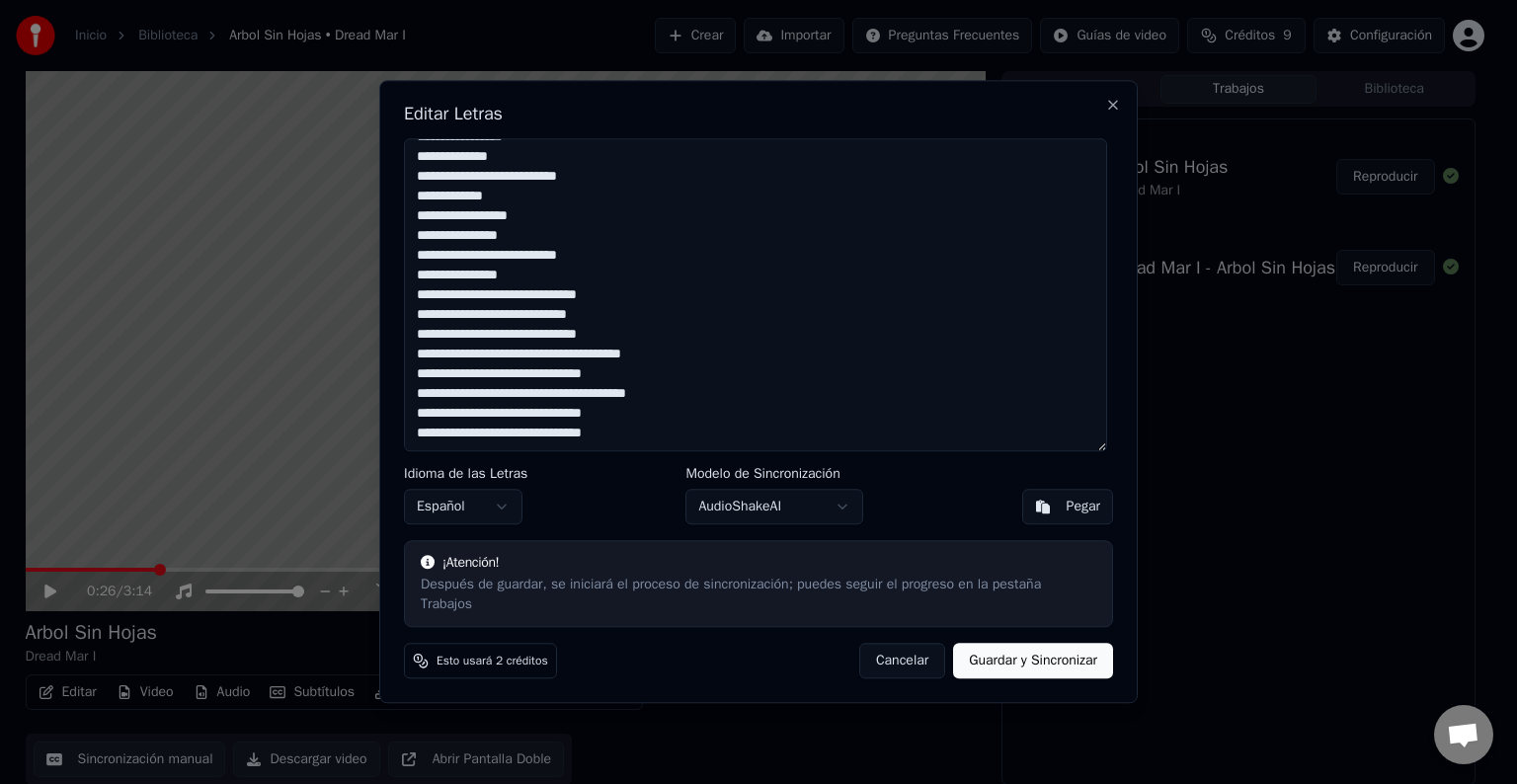 drag, startPoint x: 616, startPoint y: 453, endPoint x: 586, endPoint y: 446, distance: 30.805844 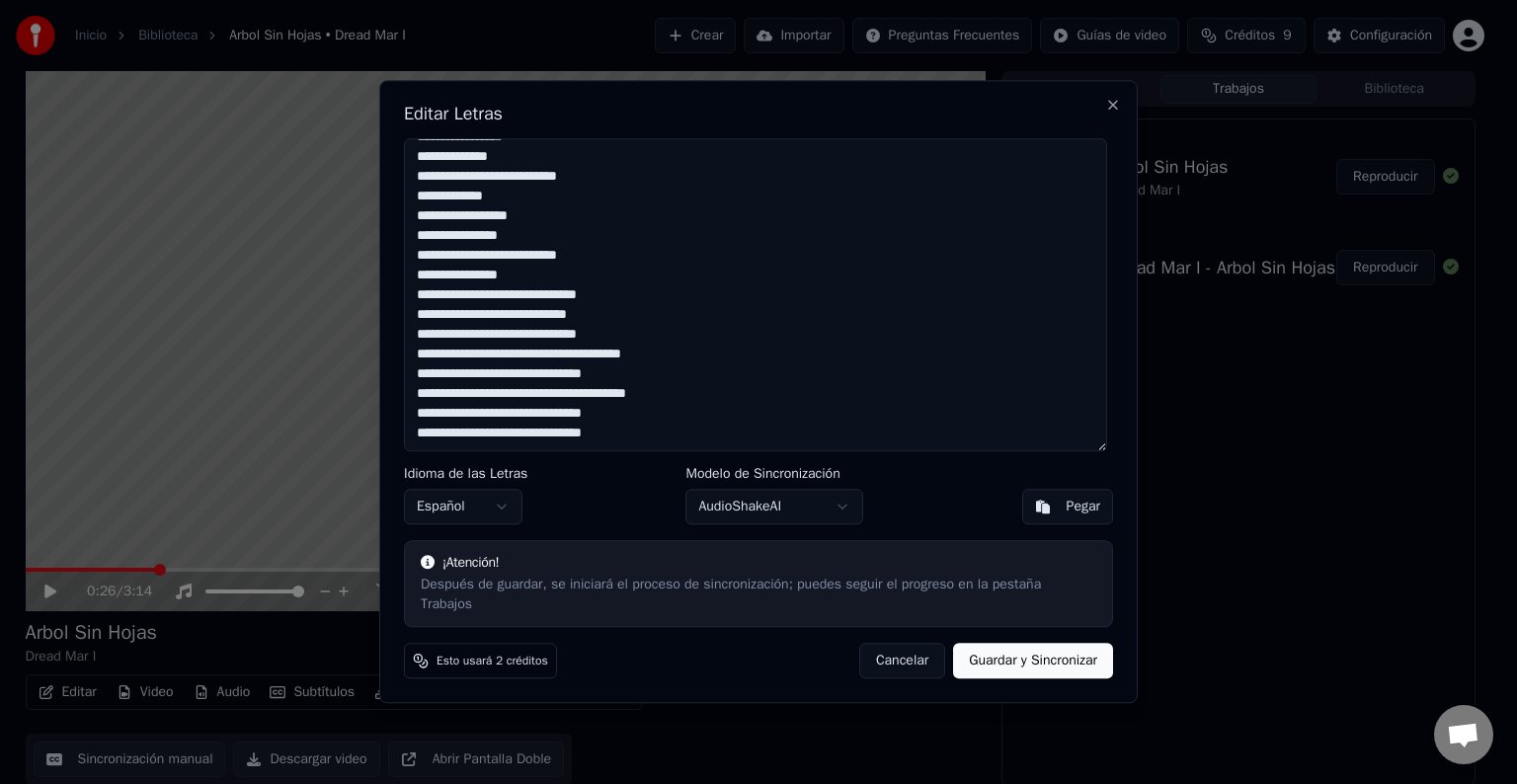 click on "**********" at bounding box center (756, 294) 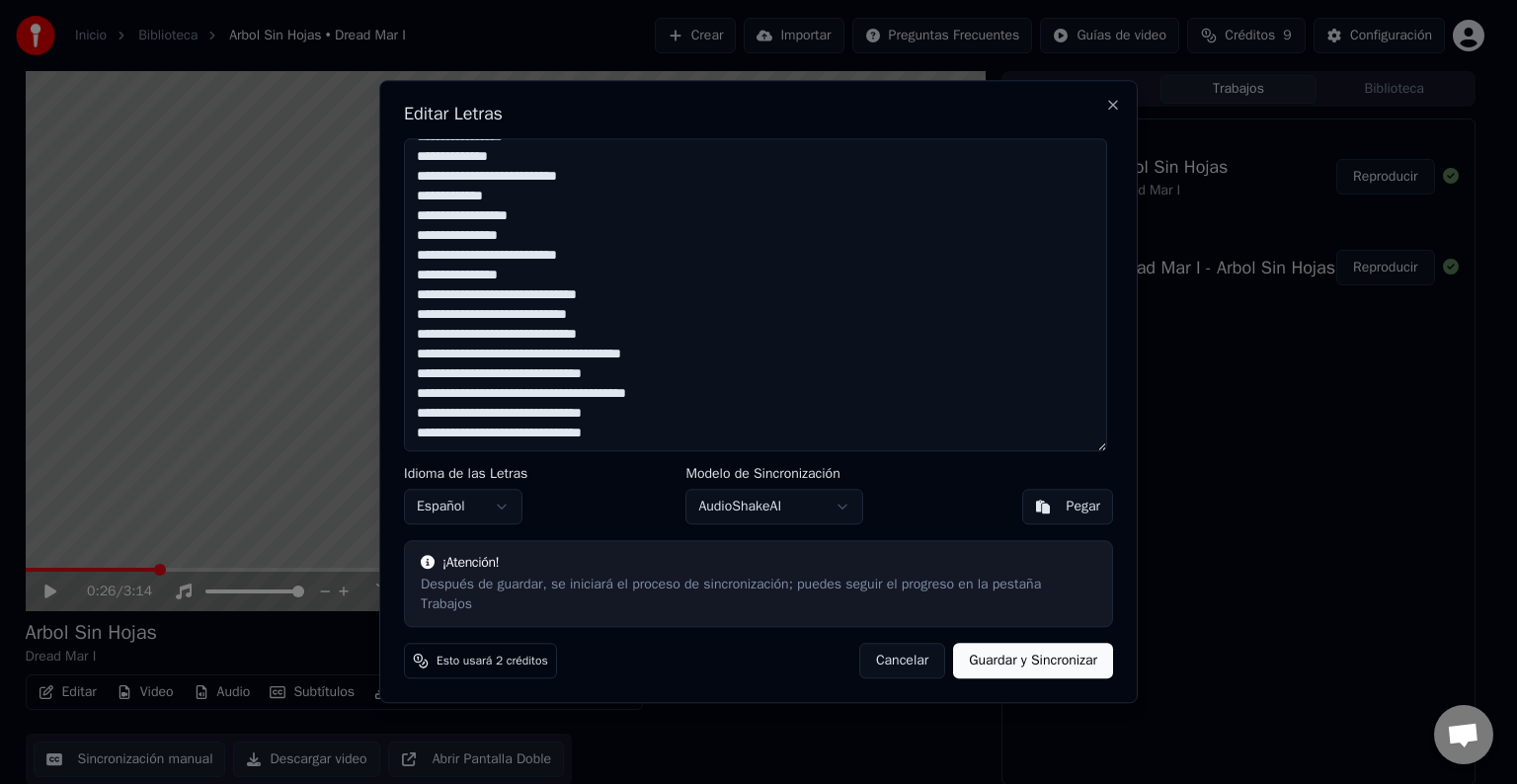 click on "**********" at bounding box center [756, 294] 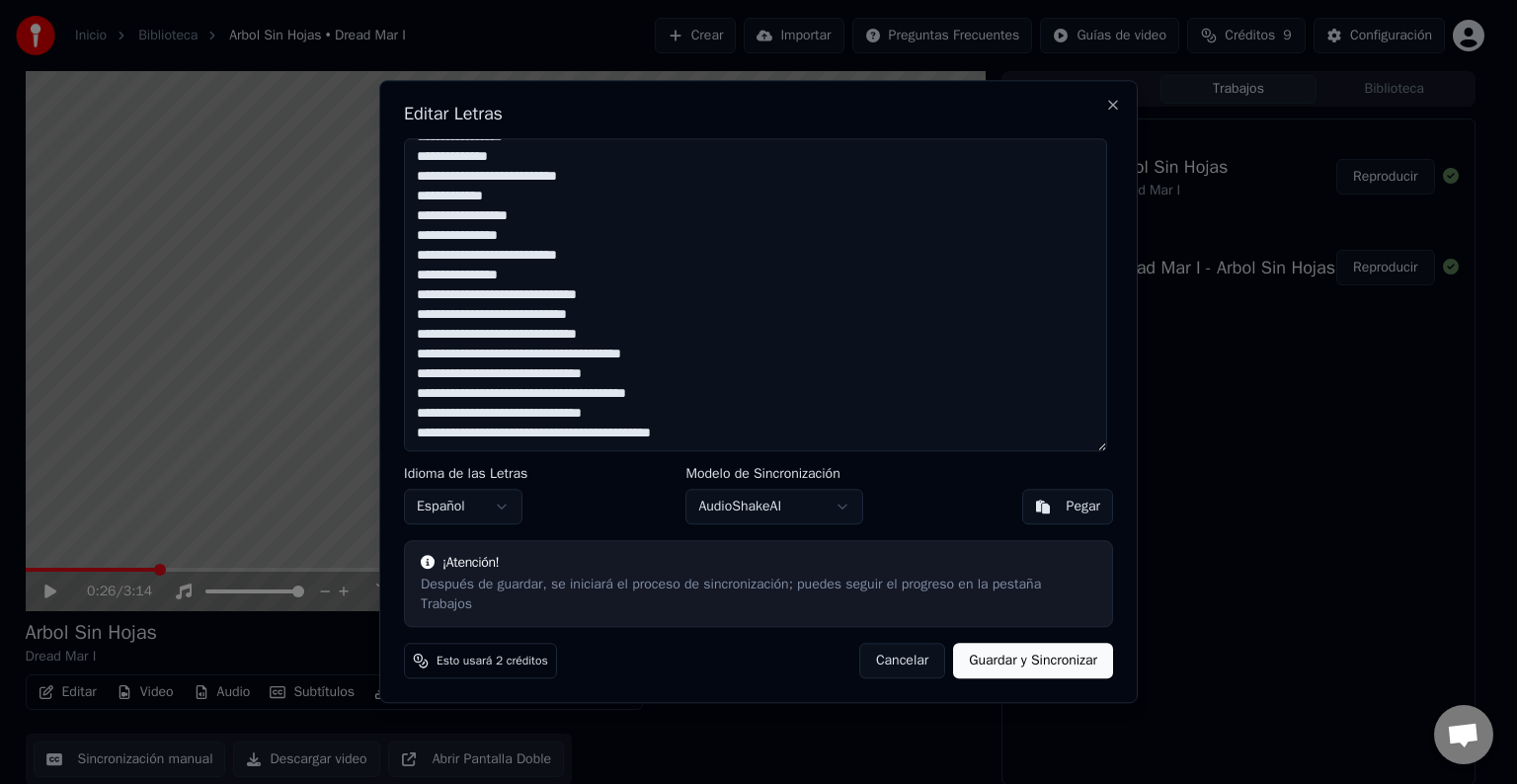 scroll, scrollTop: 286, scrollLeft: 0, axis: vertical 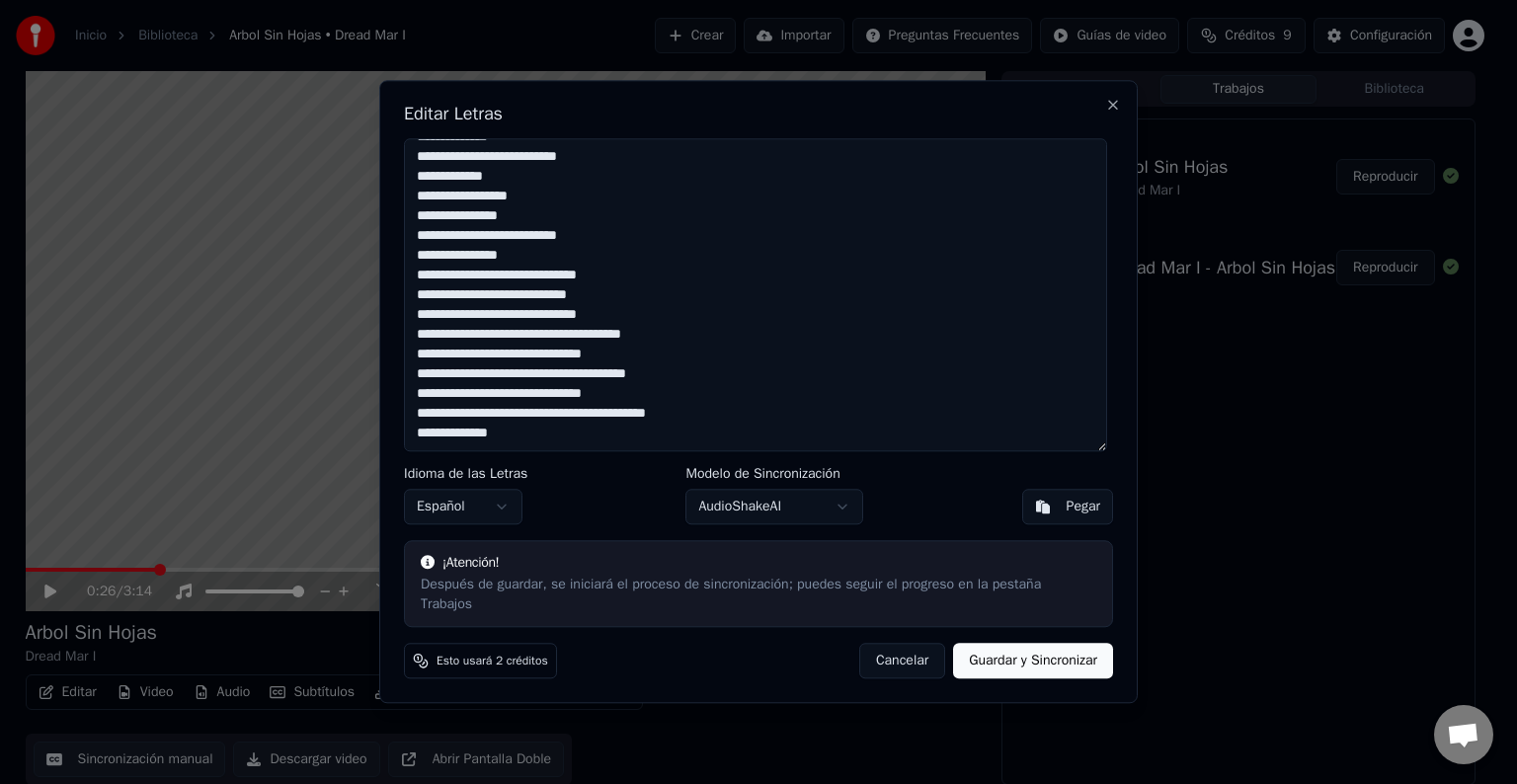drag, startPoint x: 518, startPoint y: 452, endPoint x: 421, endPoint y: 446, distance: 97.1854 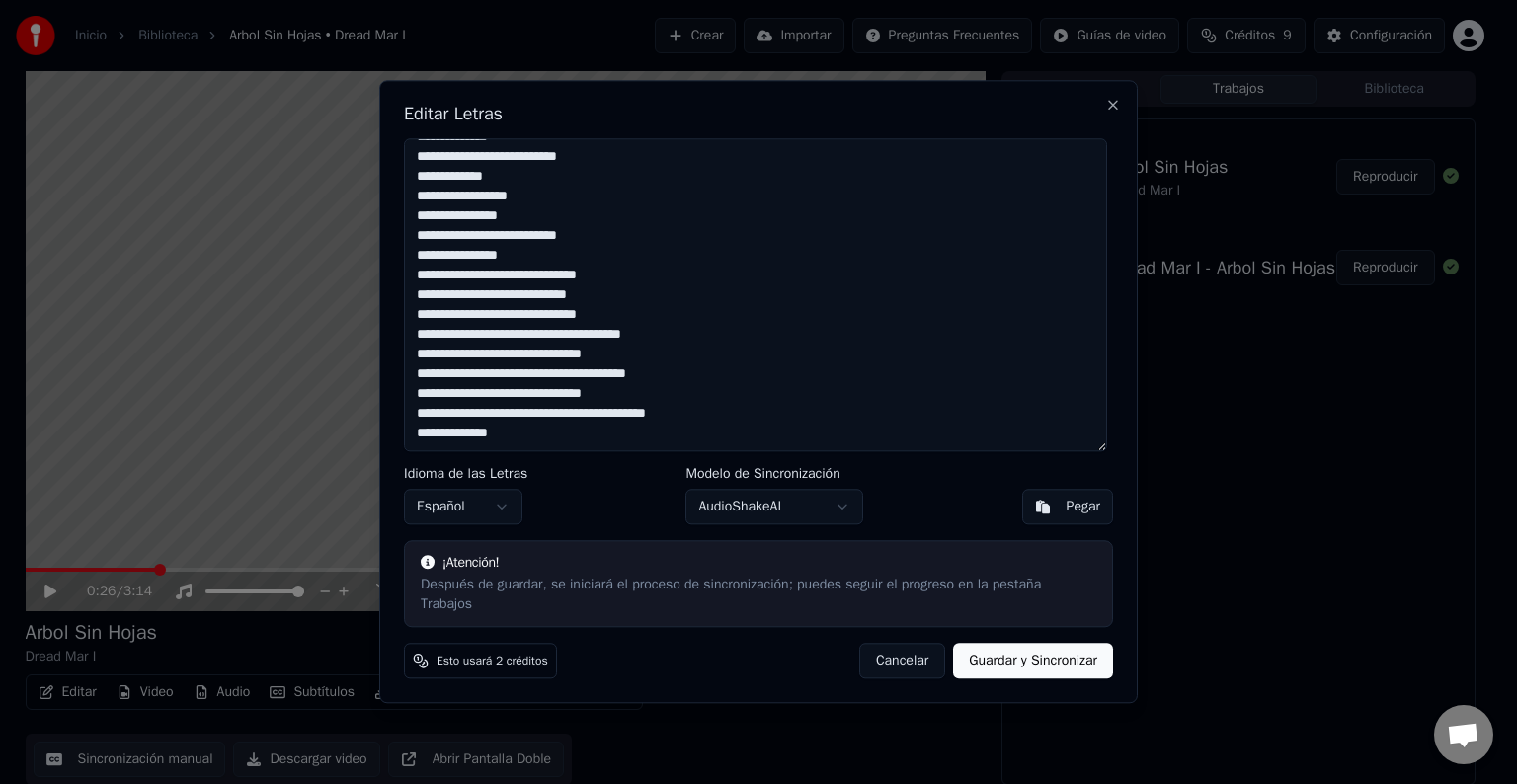click on "**********" at bounding box center [756, 294] 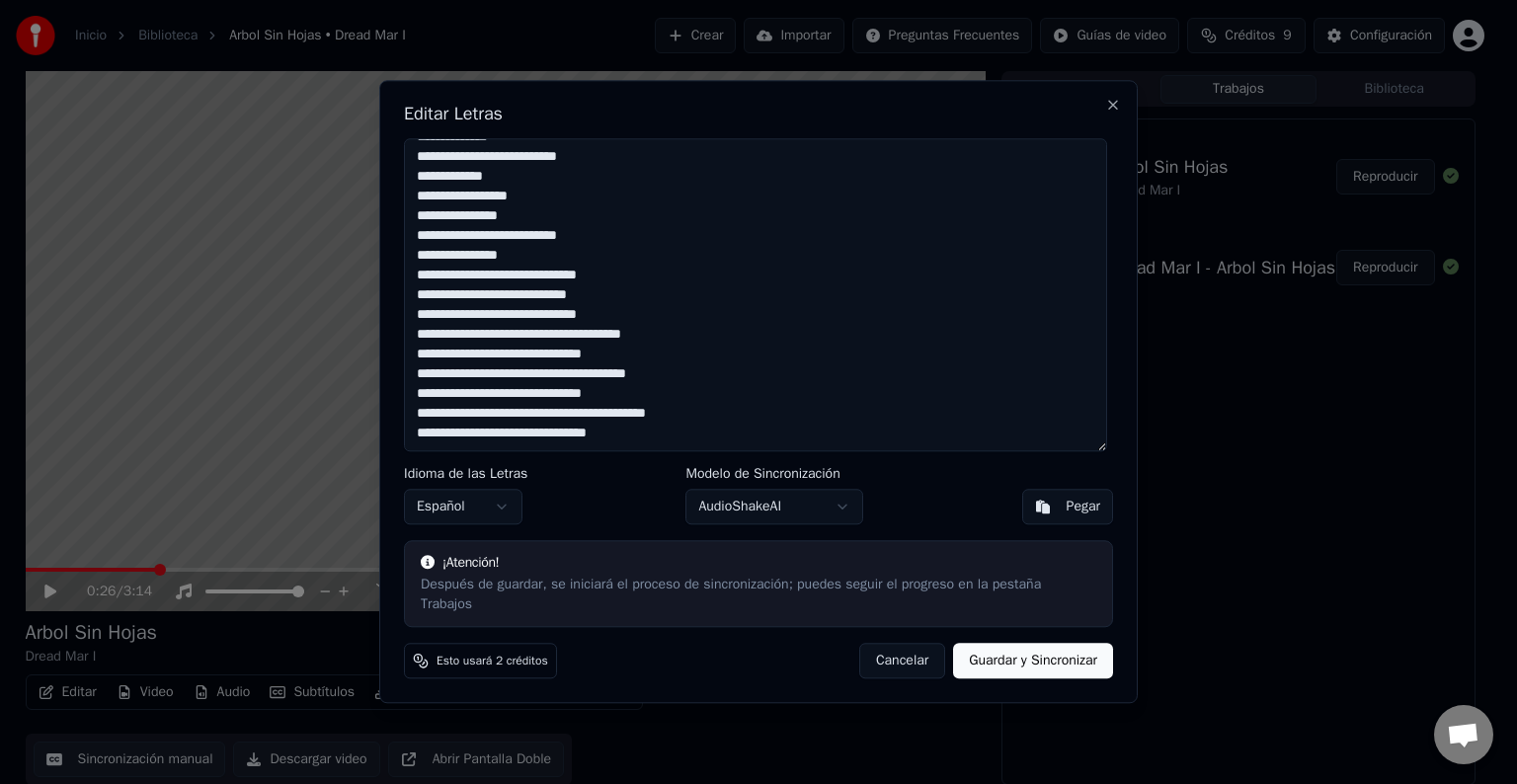 drag, startPoint x: 655, startPoint y: 446, endPoint x: 604, endPoint y: 445, distance: 51.009803 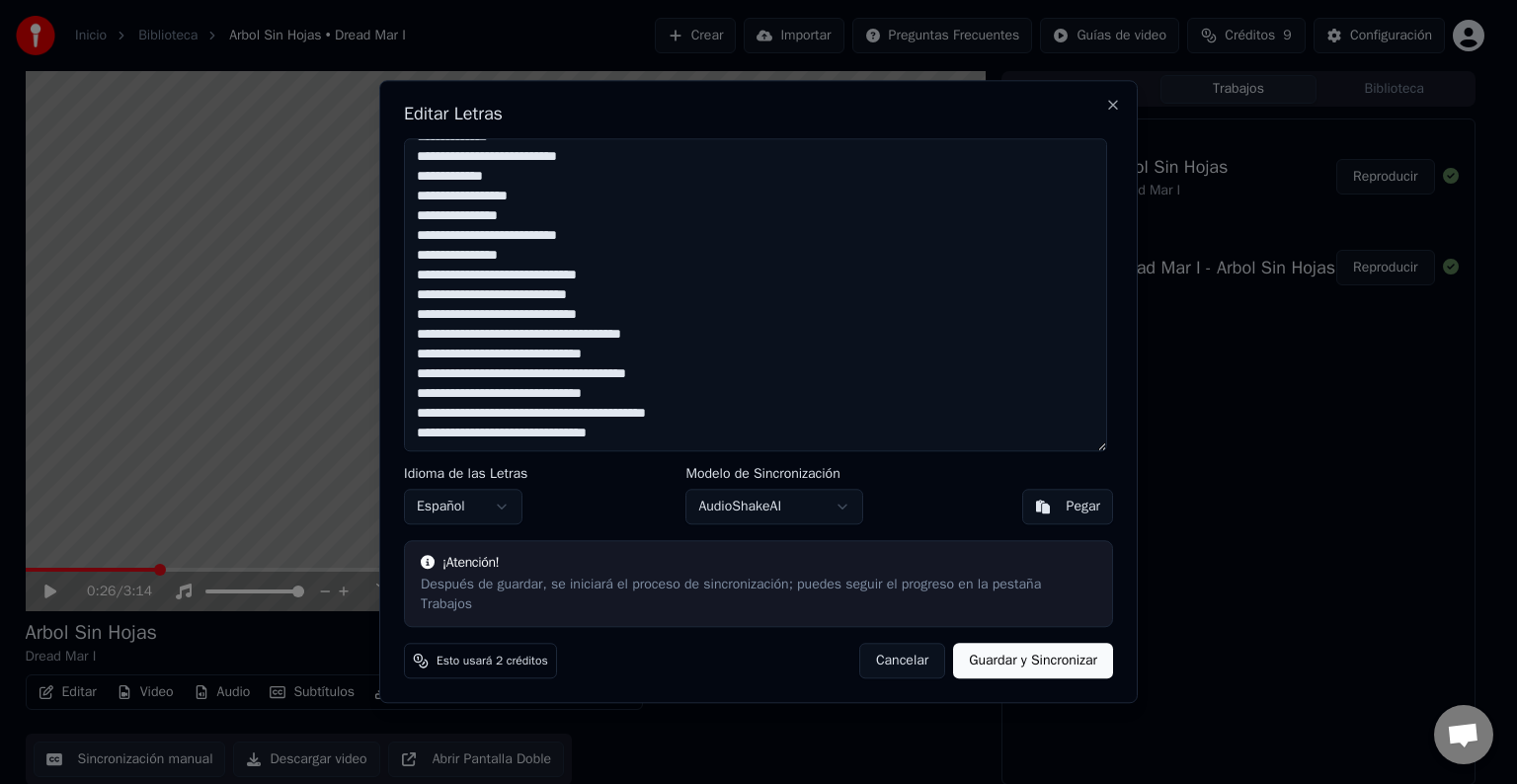 click on "**********" at bounding box center (756, 294) 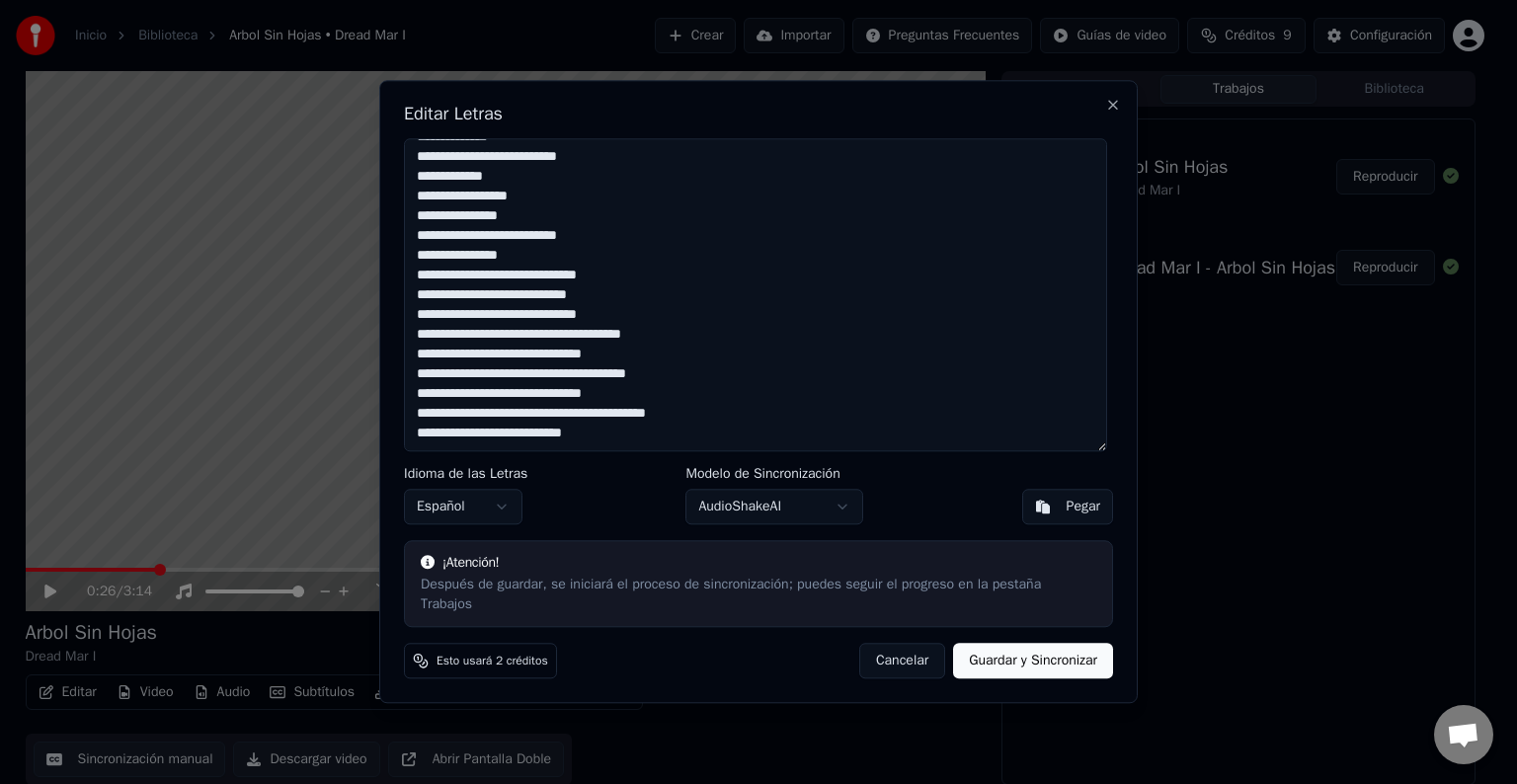 scroll, scrollTop: 306, scrollLeft: 0, axis: vertical 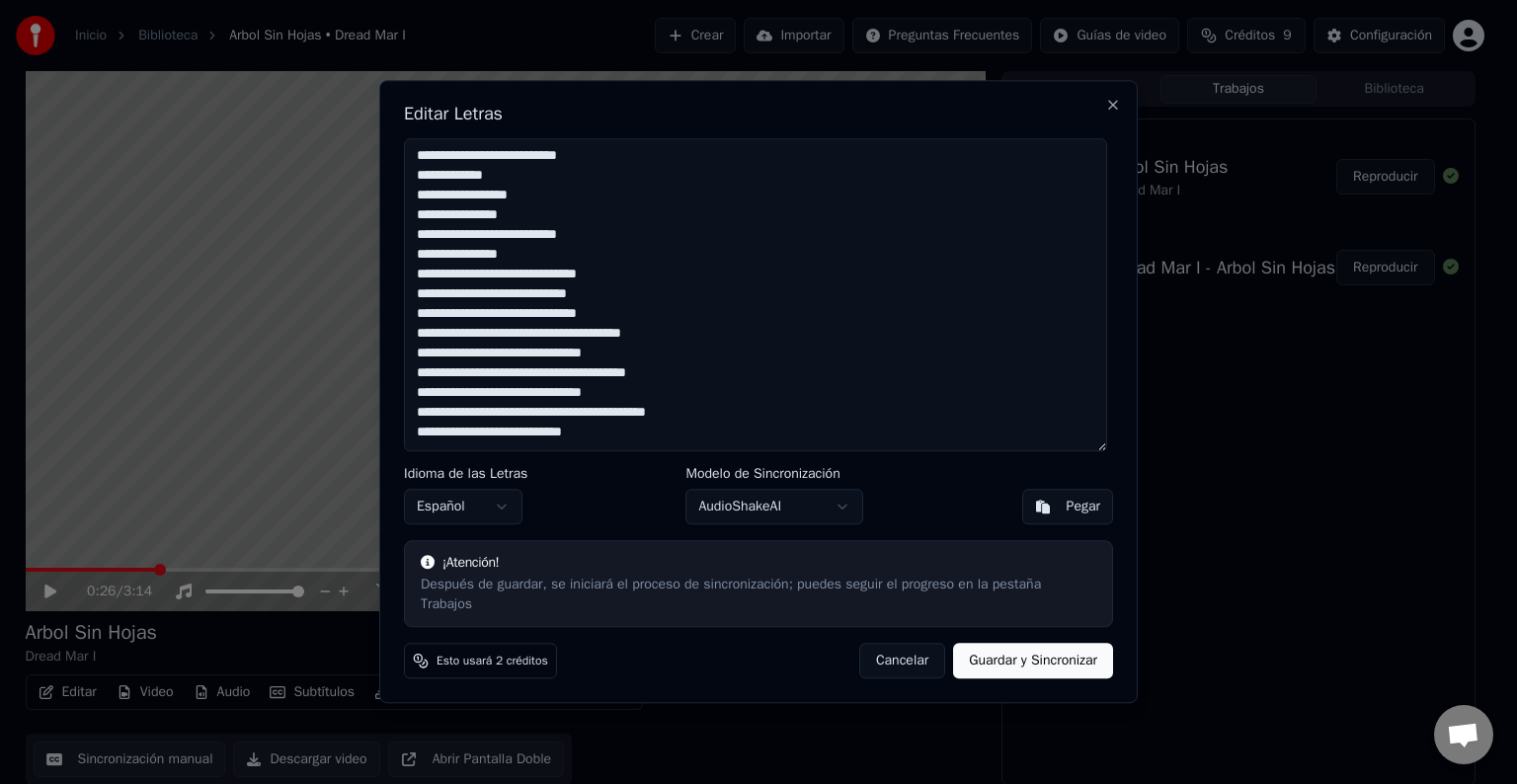 paste on "*
******" 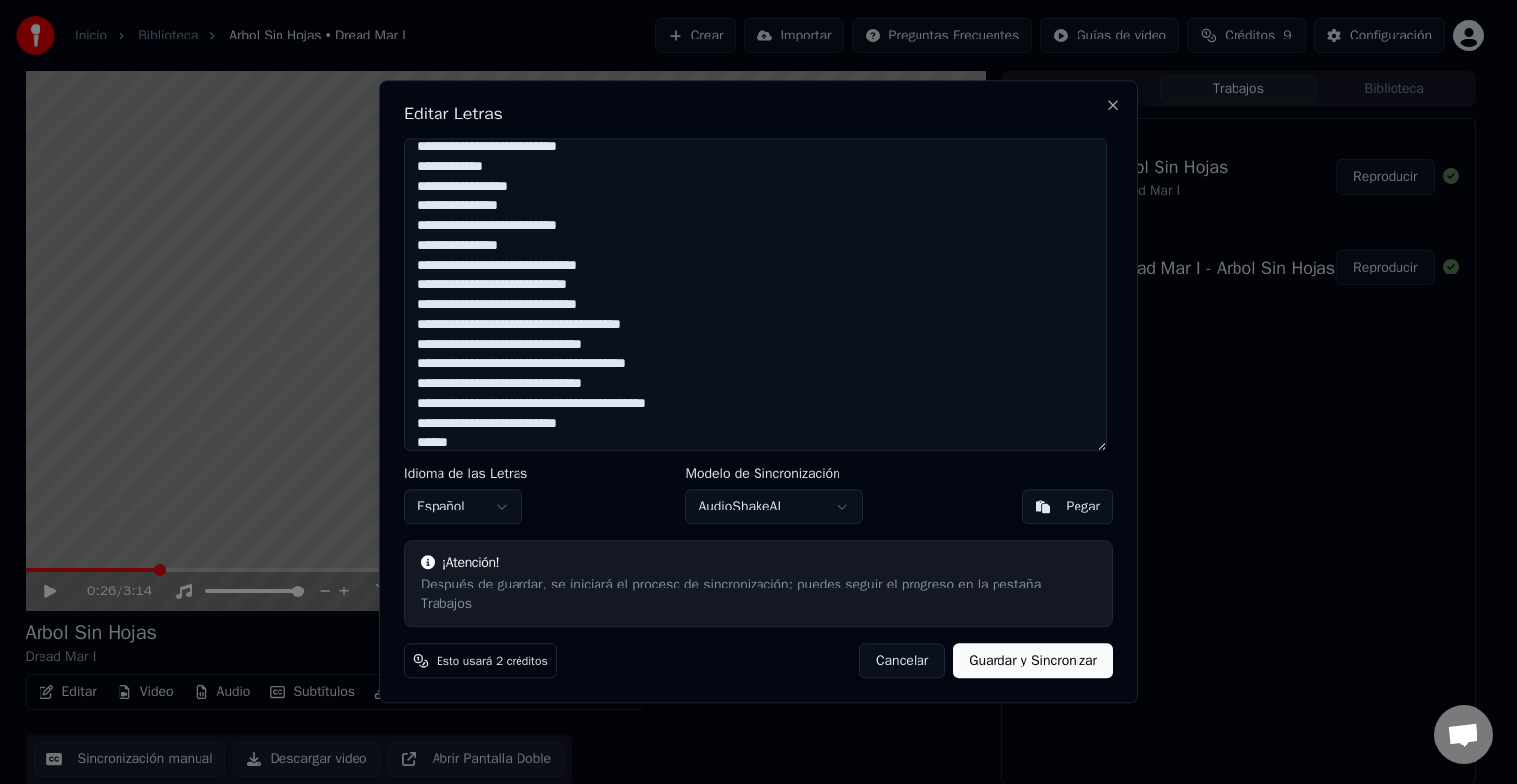 drag, startPoint x: 550, startPoint y: 413, endPoint x: 656, endPoint y: 411, distance: 106.01887 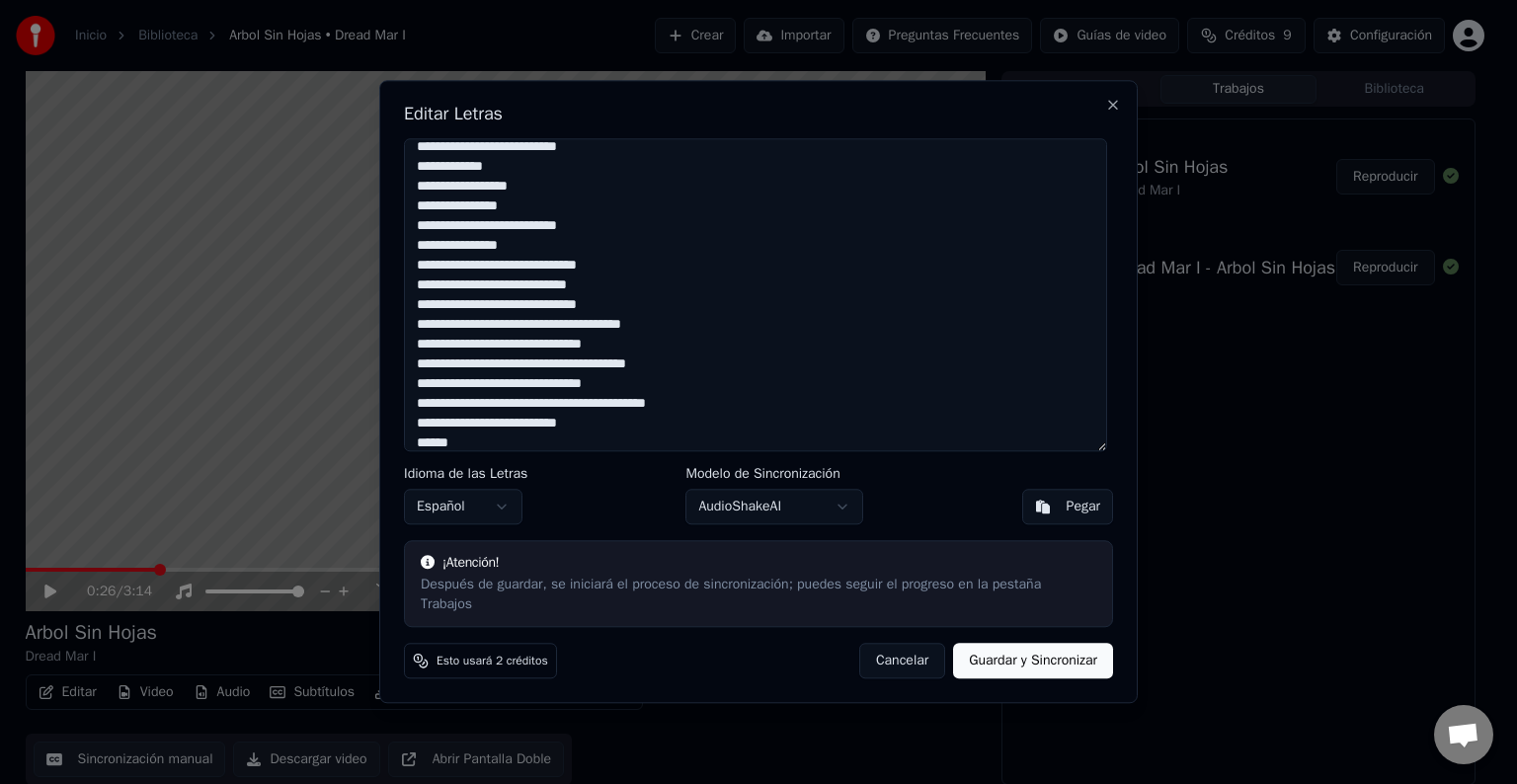 click on "**********" at bounding box center [756, 294] 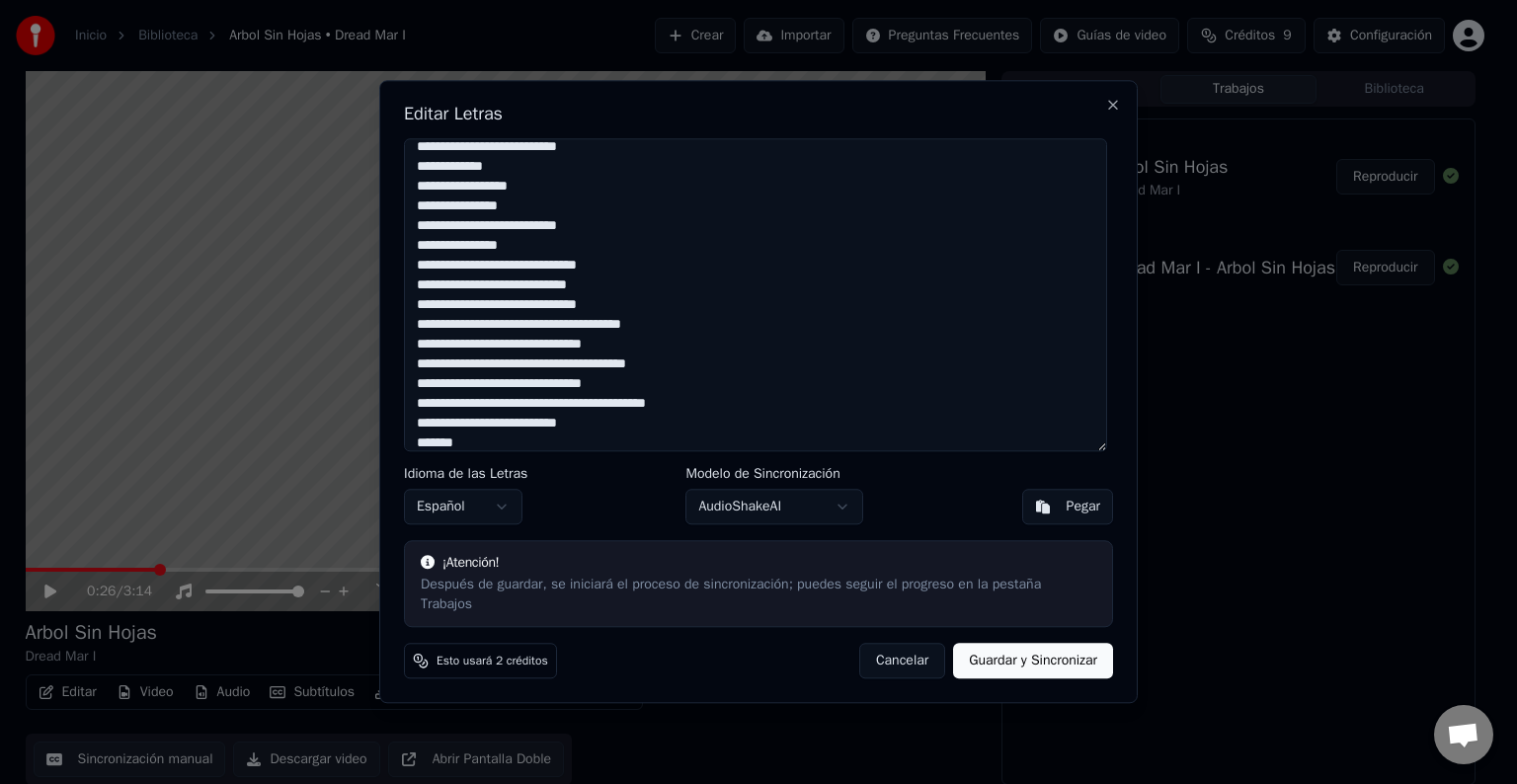 scroll, scrollTop: 316, scrollLeft: 0, axis: vertical 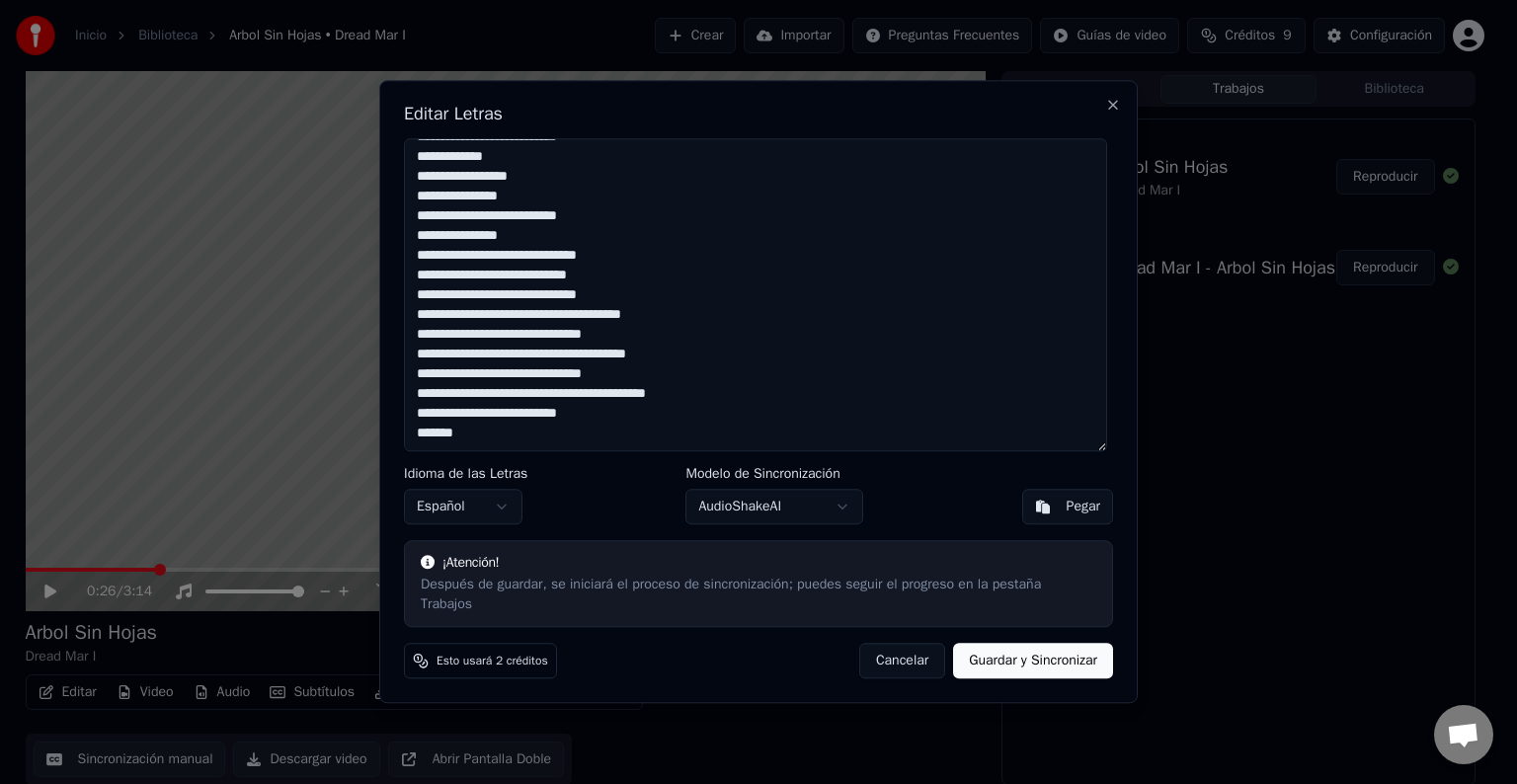 drag, startPoint x: 470, startPoint y: 454, endPoint x: 427, endPoint y: 455, distance: 43.011626 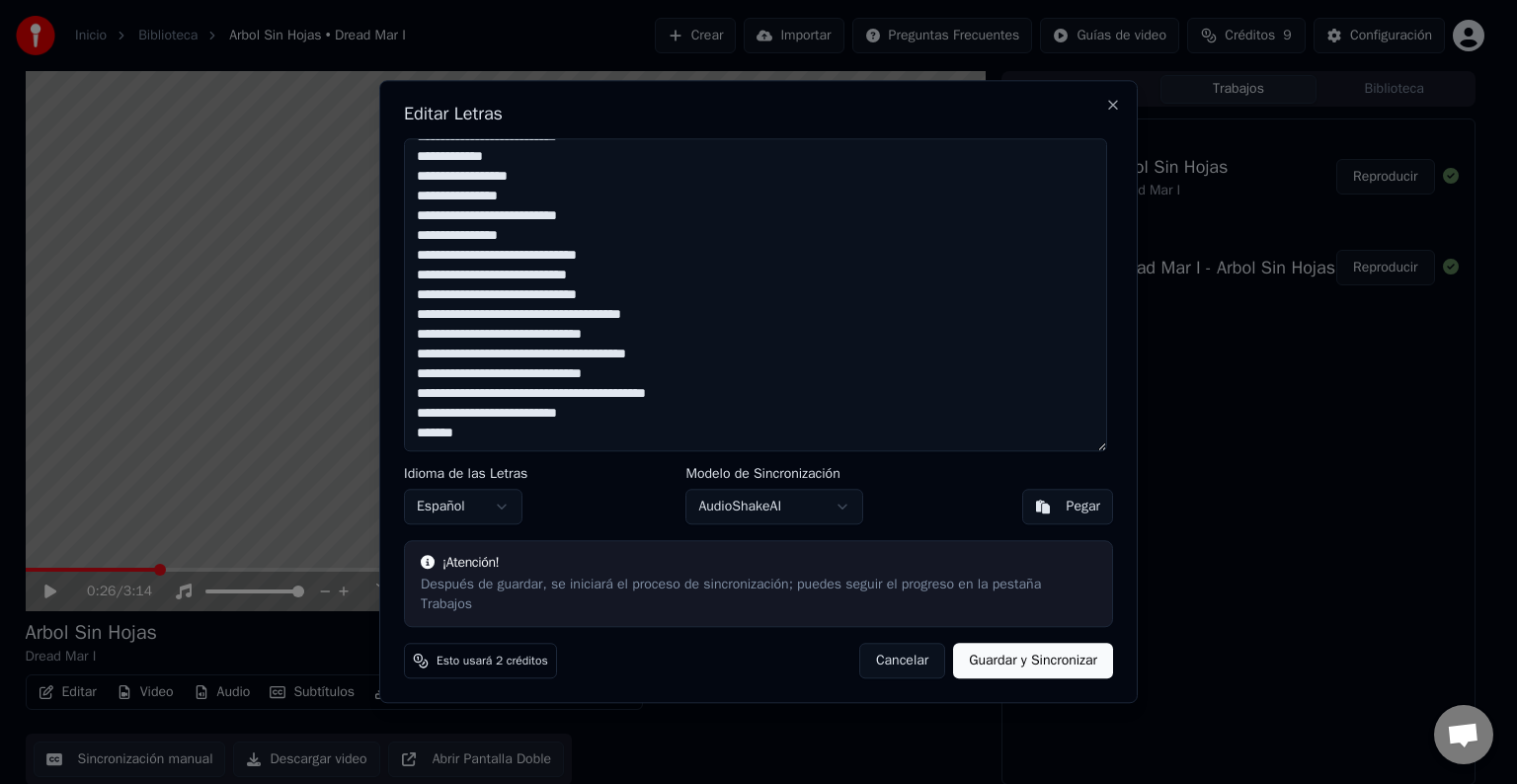 click on "**********" at bounding box center [756, 294] 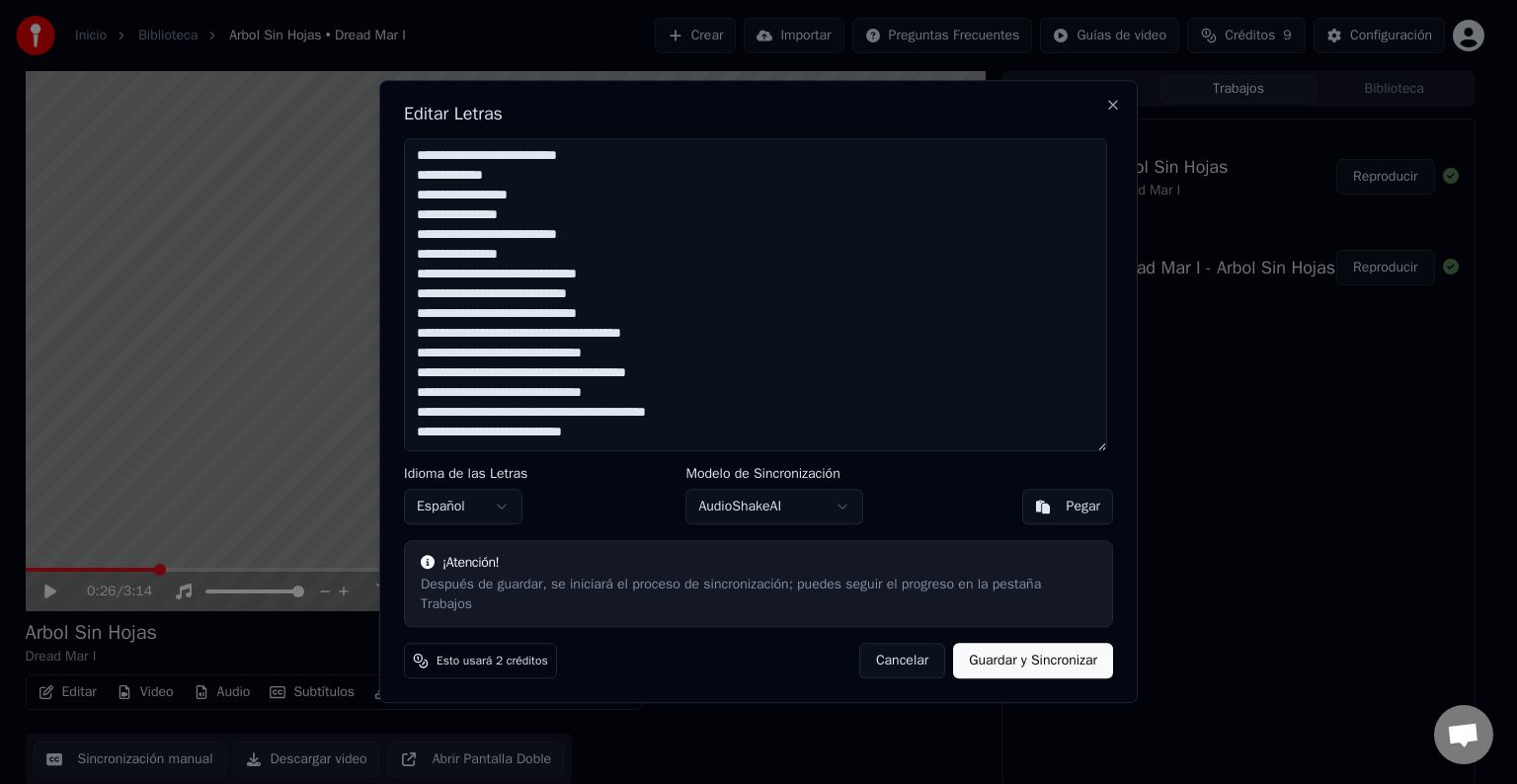 drag, startPoint x: 494, startPoint y: 402, endPoint x: 712, endPoint y: 399, distance: 218.02064 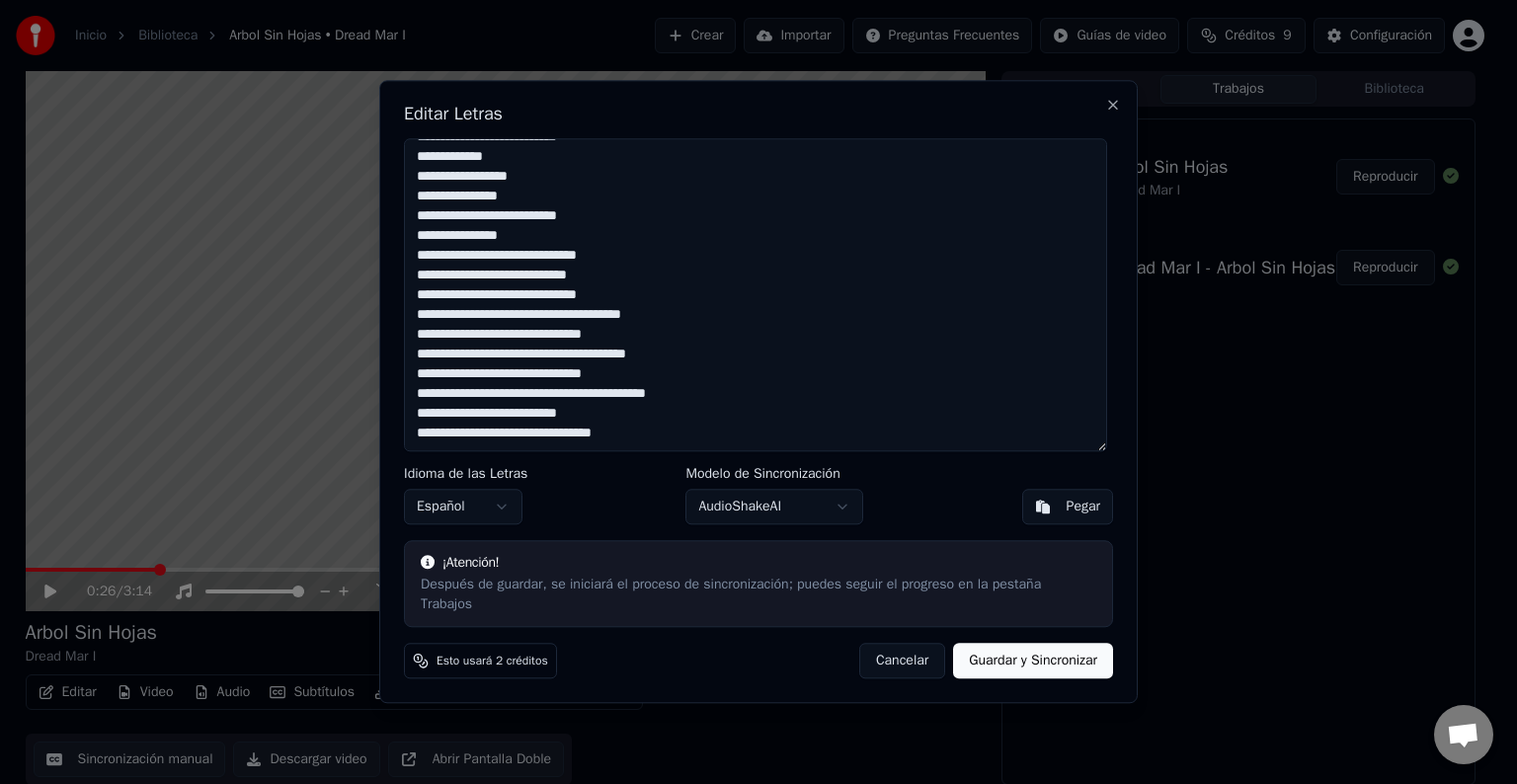 drag, startPoint x: 423, startPoint y: 425, endPoint x: 603, endPoint y: 427, distance: 180.01111 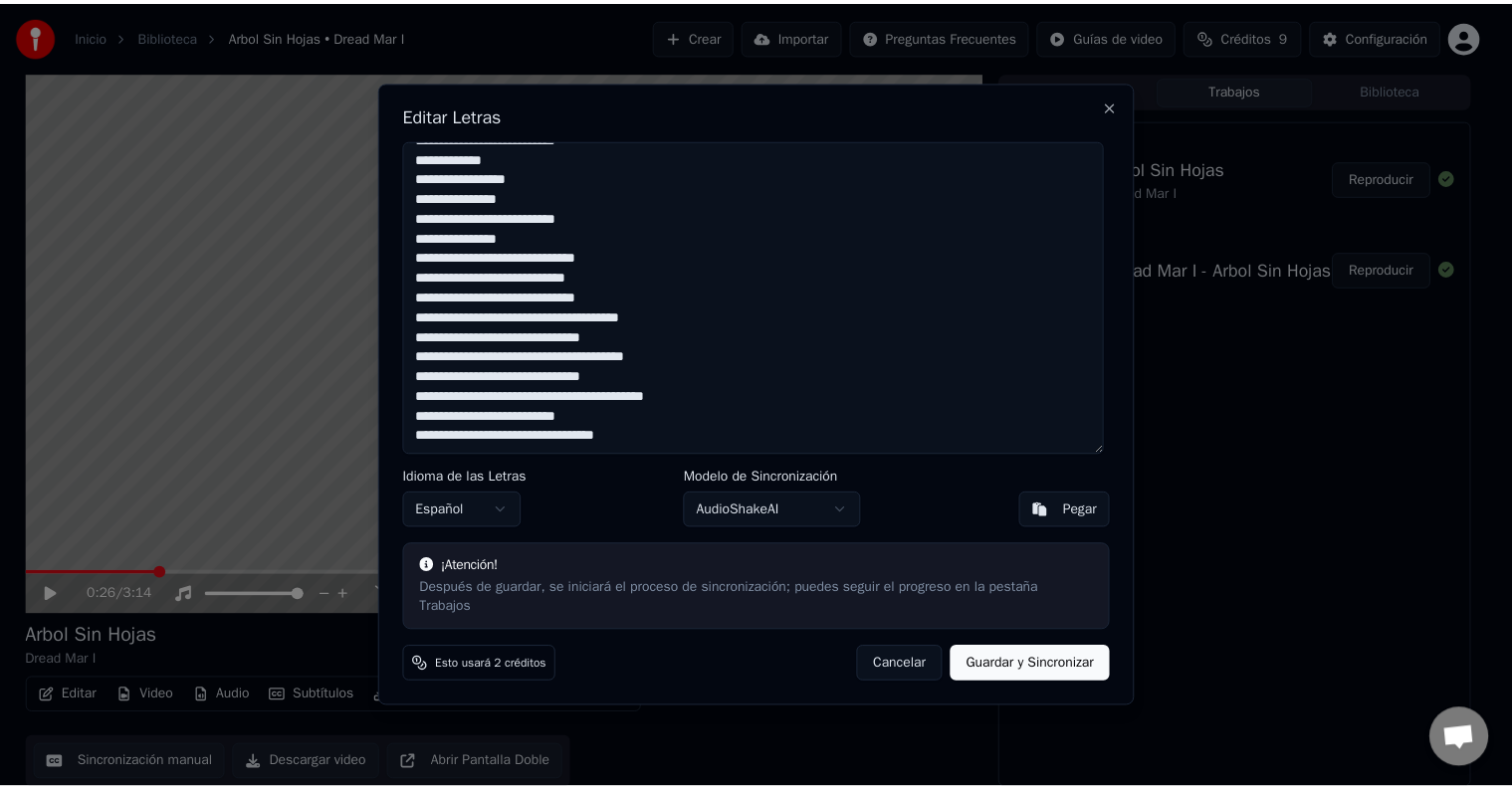 scroll, scrollTop: 328, scrollLeft: 0, axis: vertical 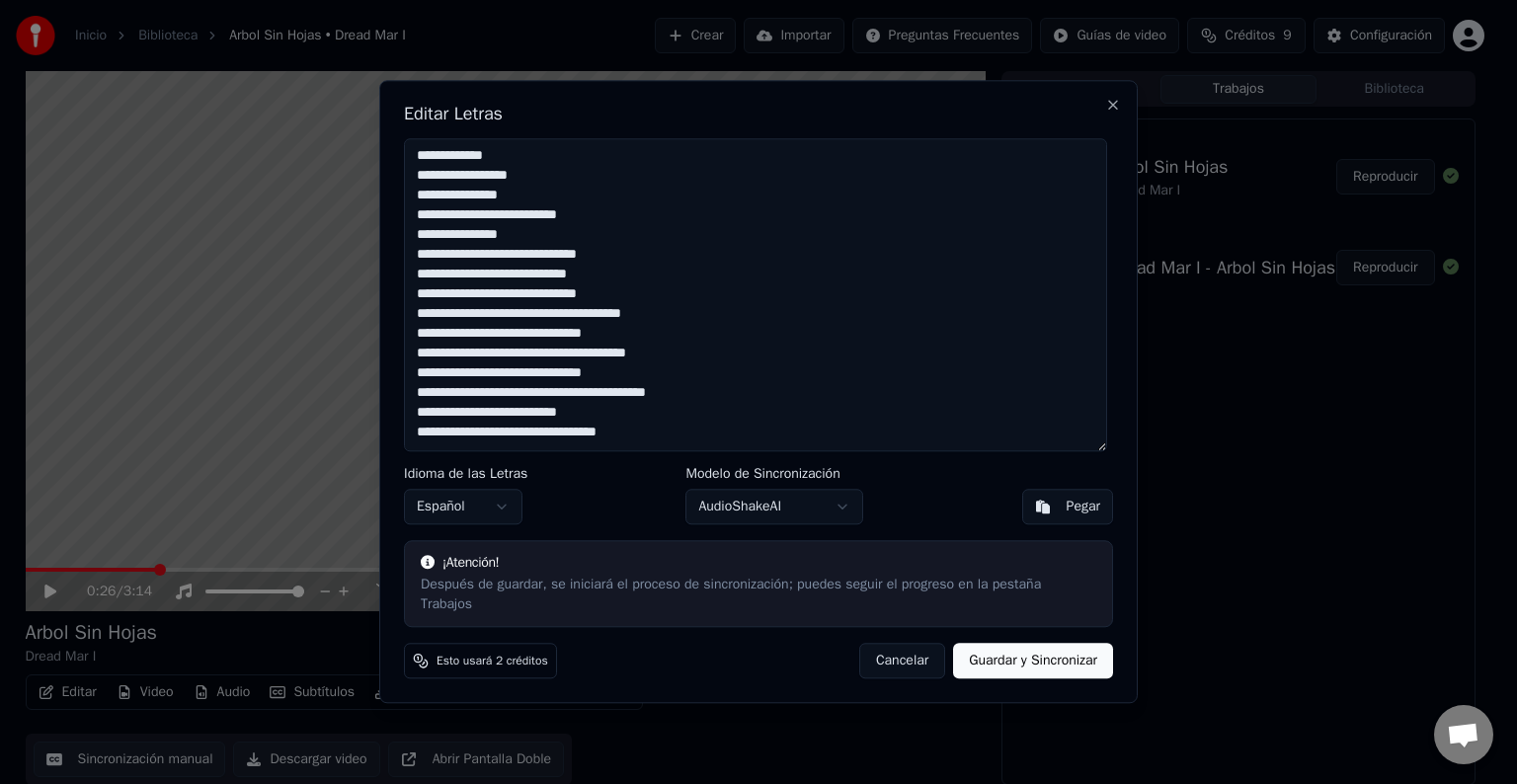 paste on "**********" 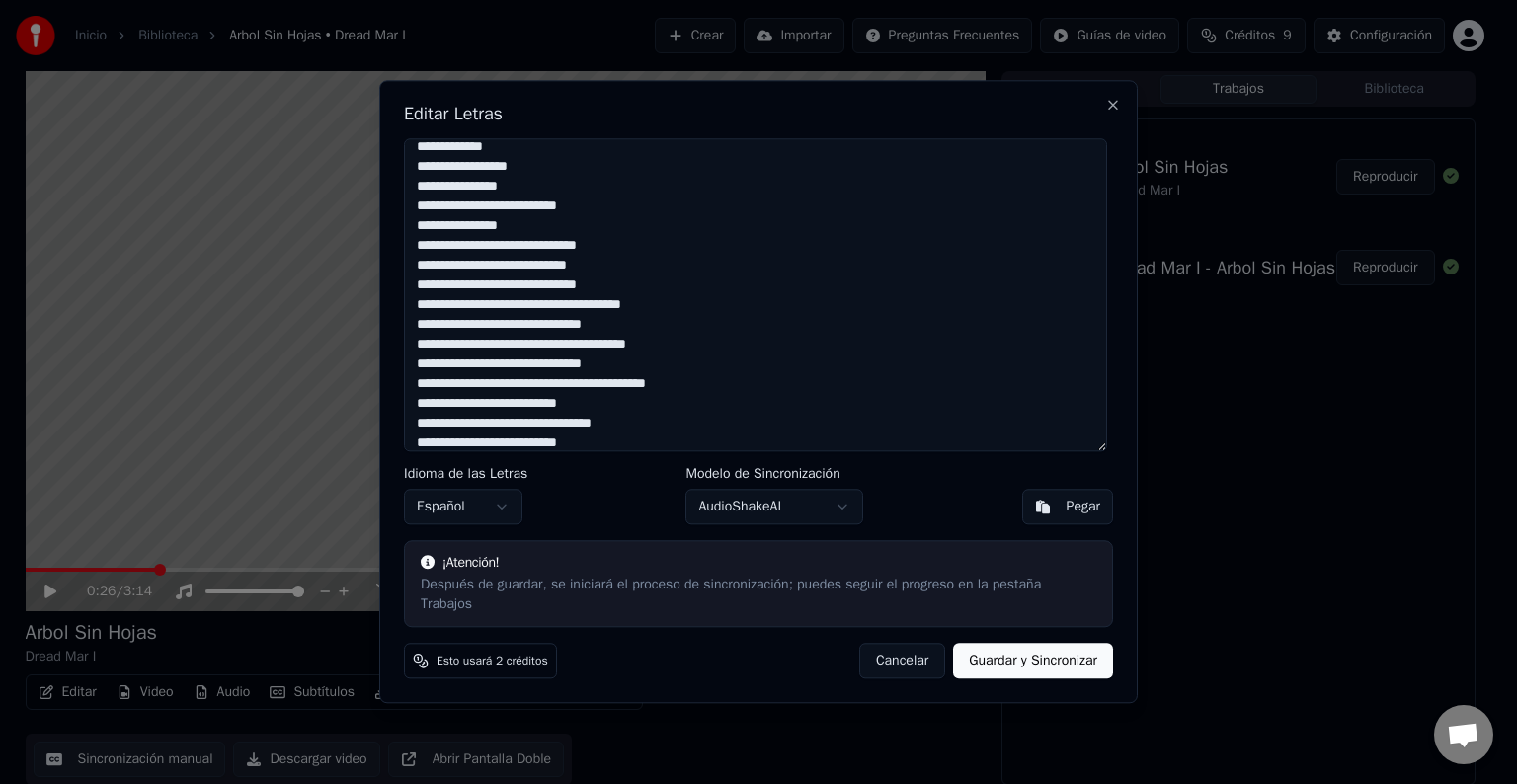 click on "**********" at bounding box center (756, 294) 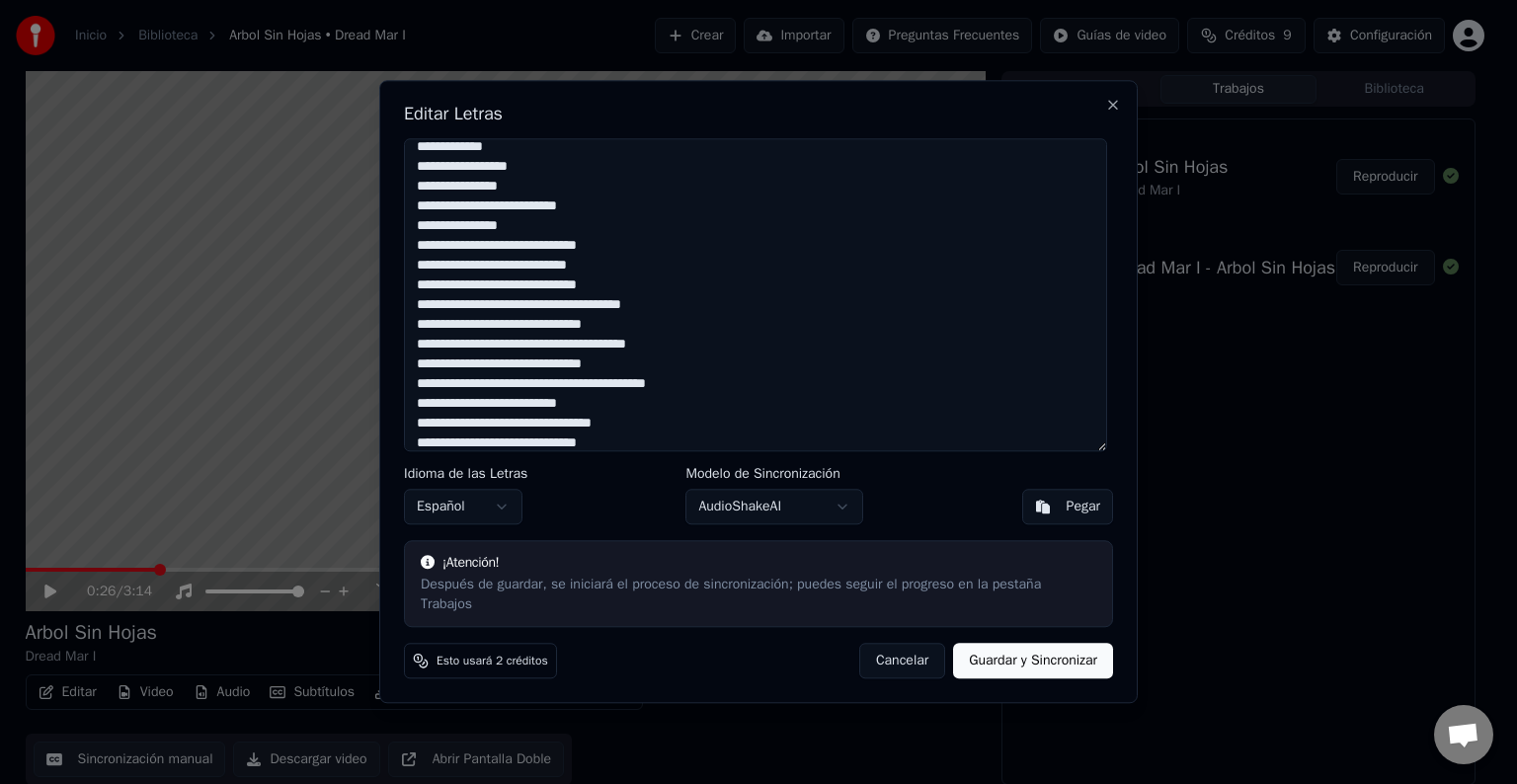 click on "**********" at bounding box center (756, 294) 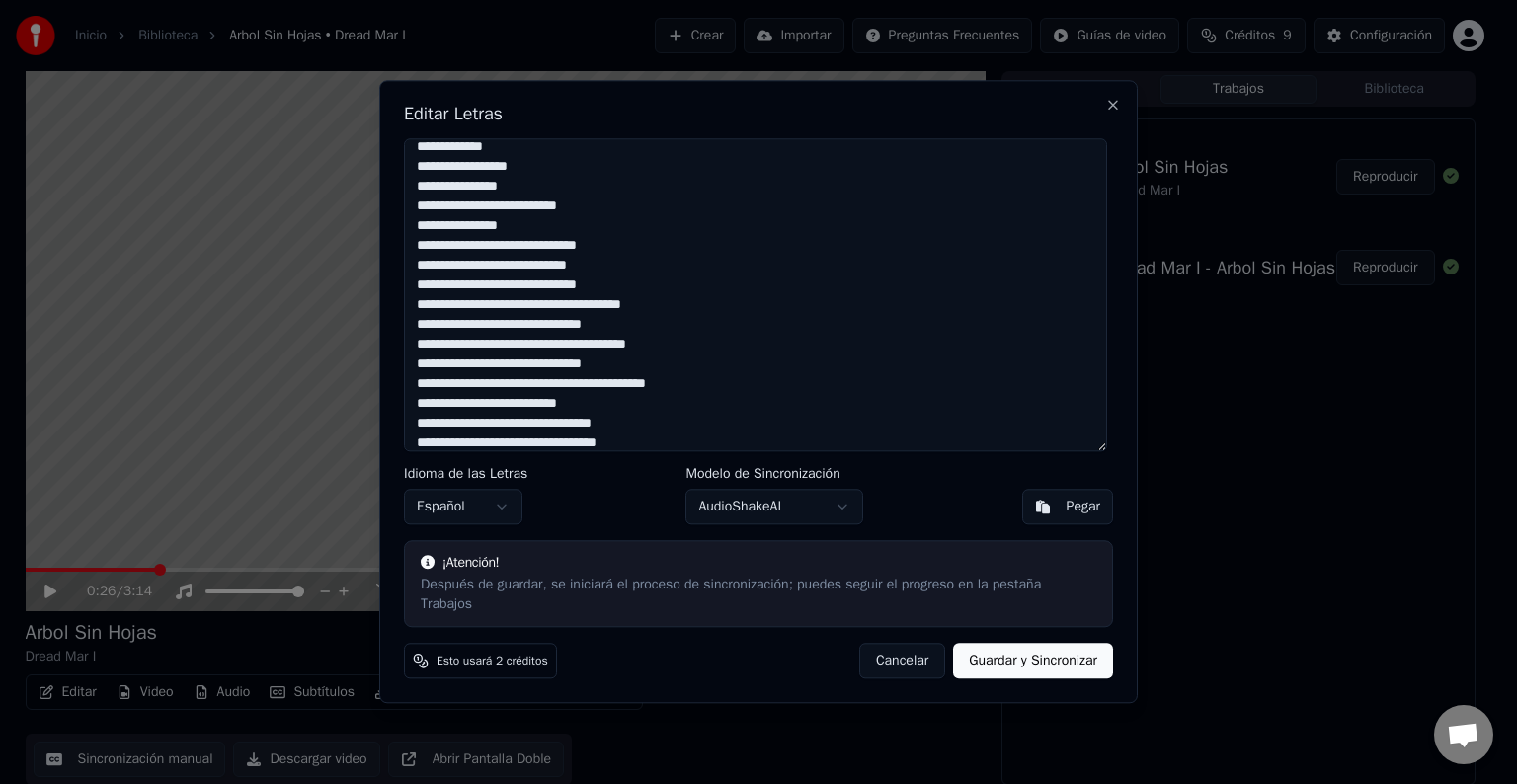 type on "**********" 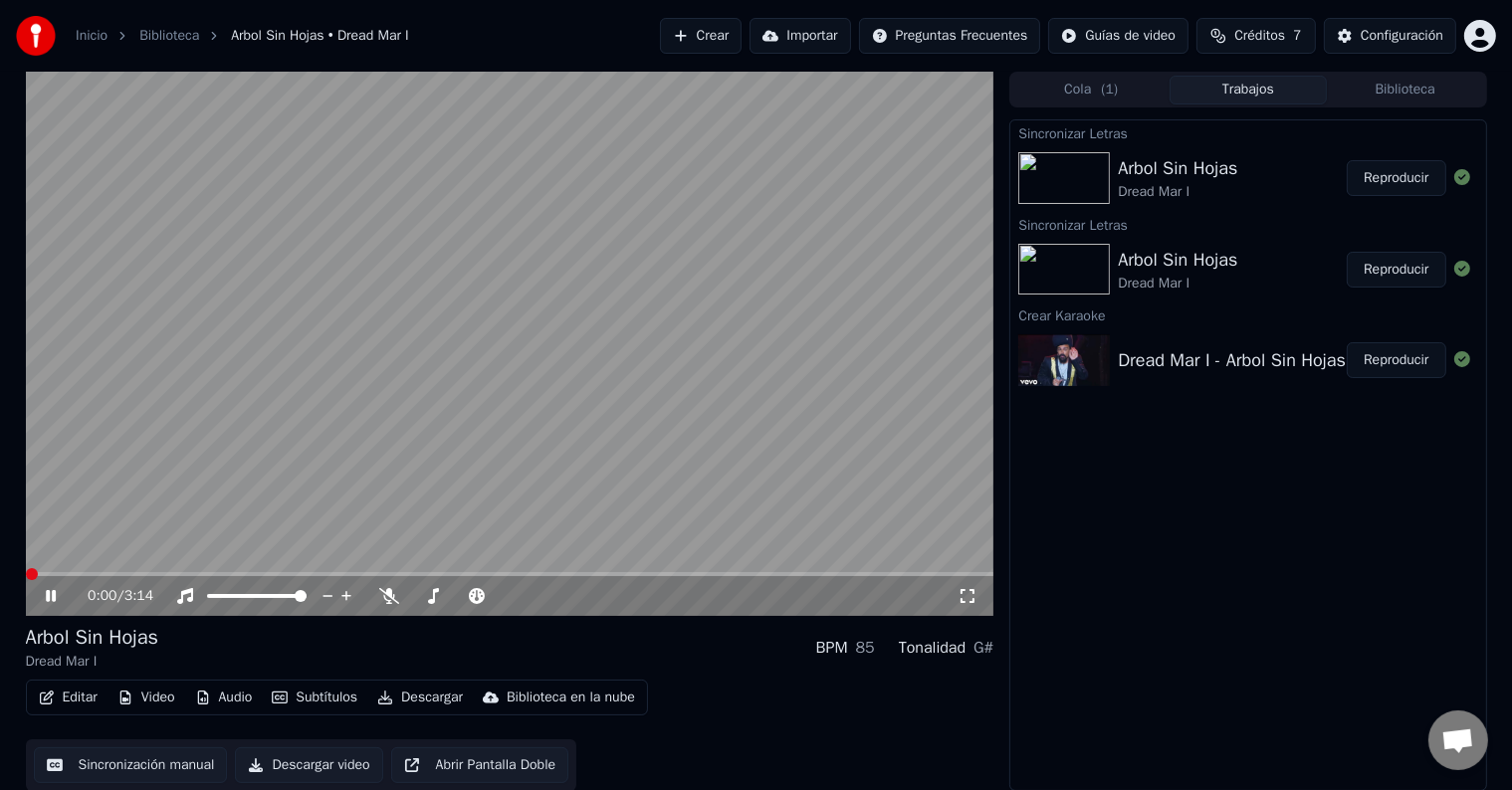 click at bounding box center (32, 574) 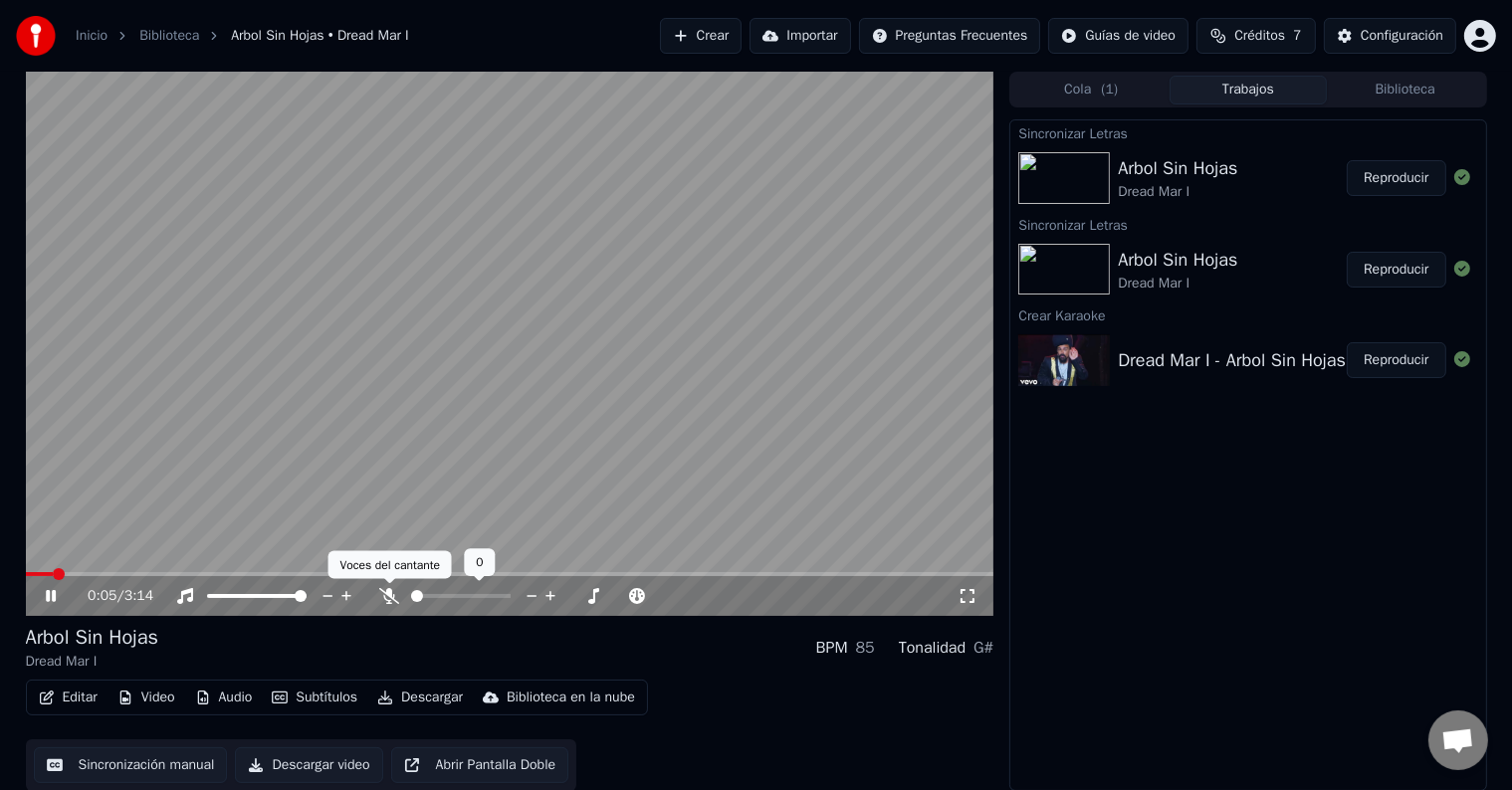 click 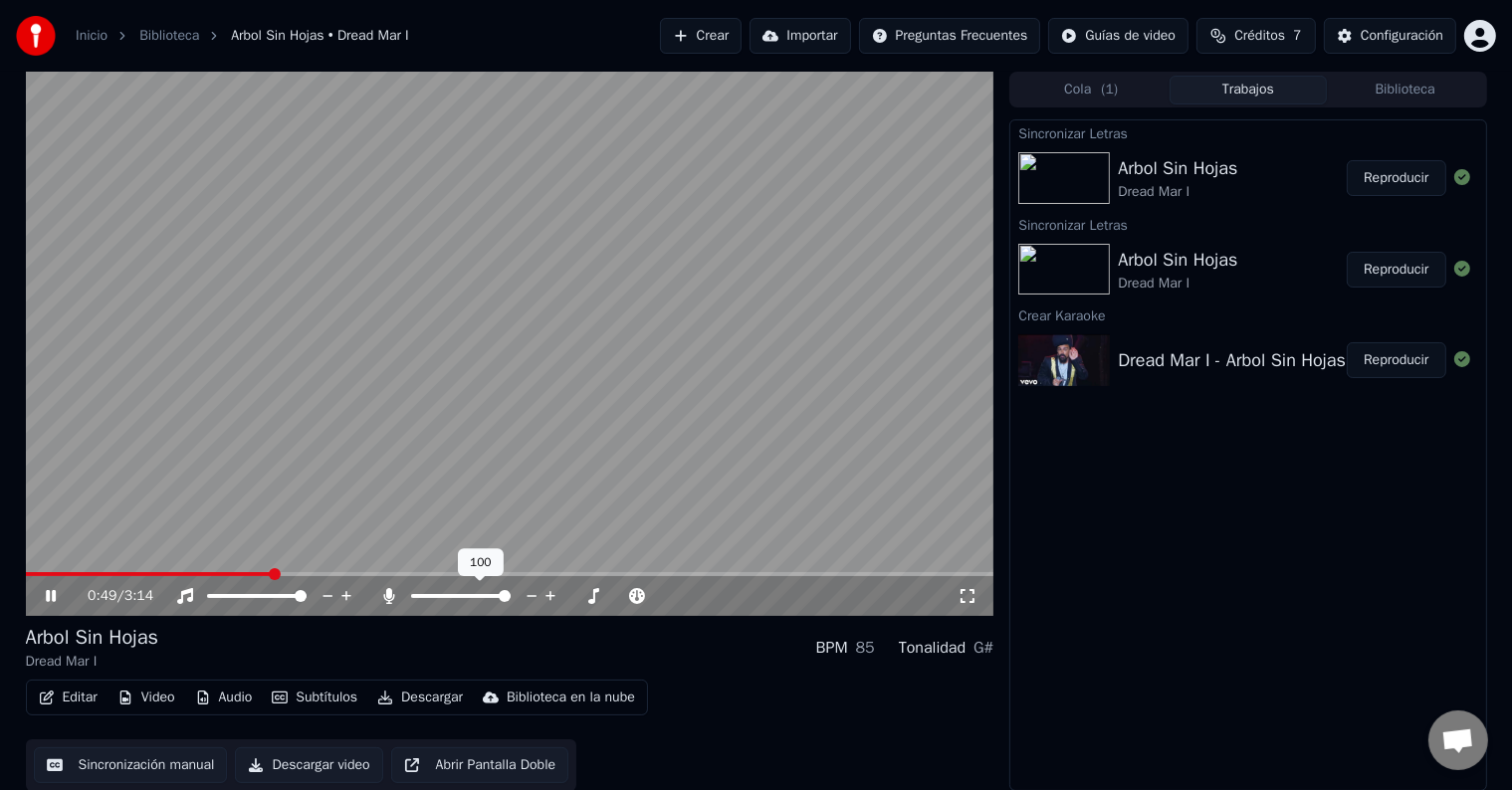 click 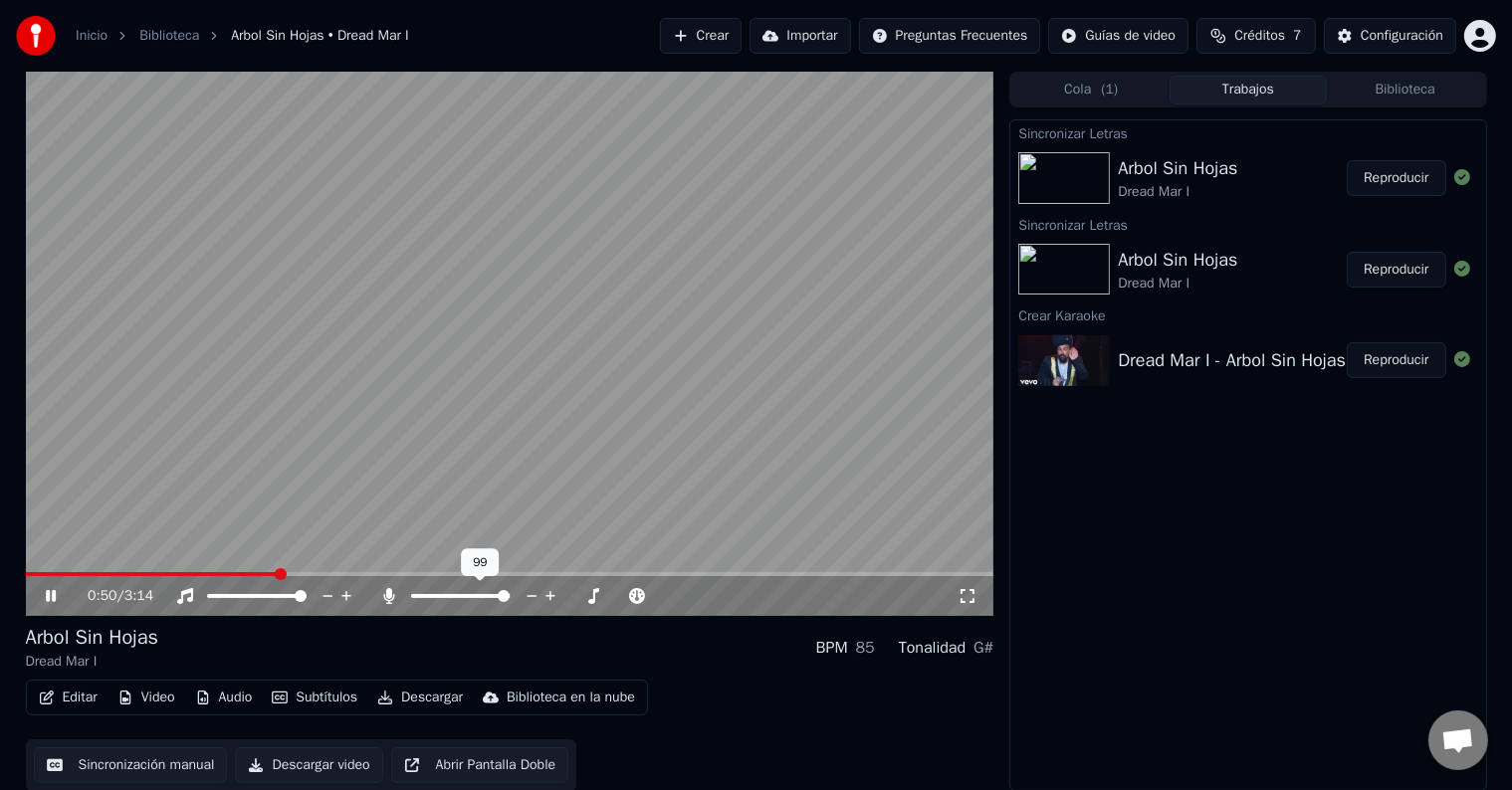 click 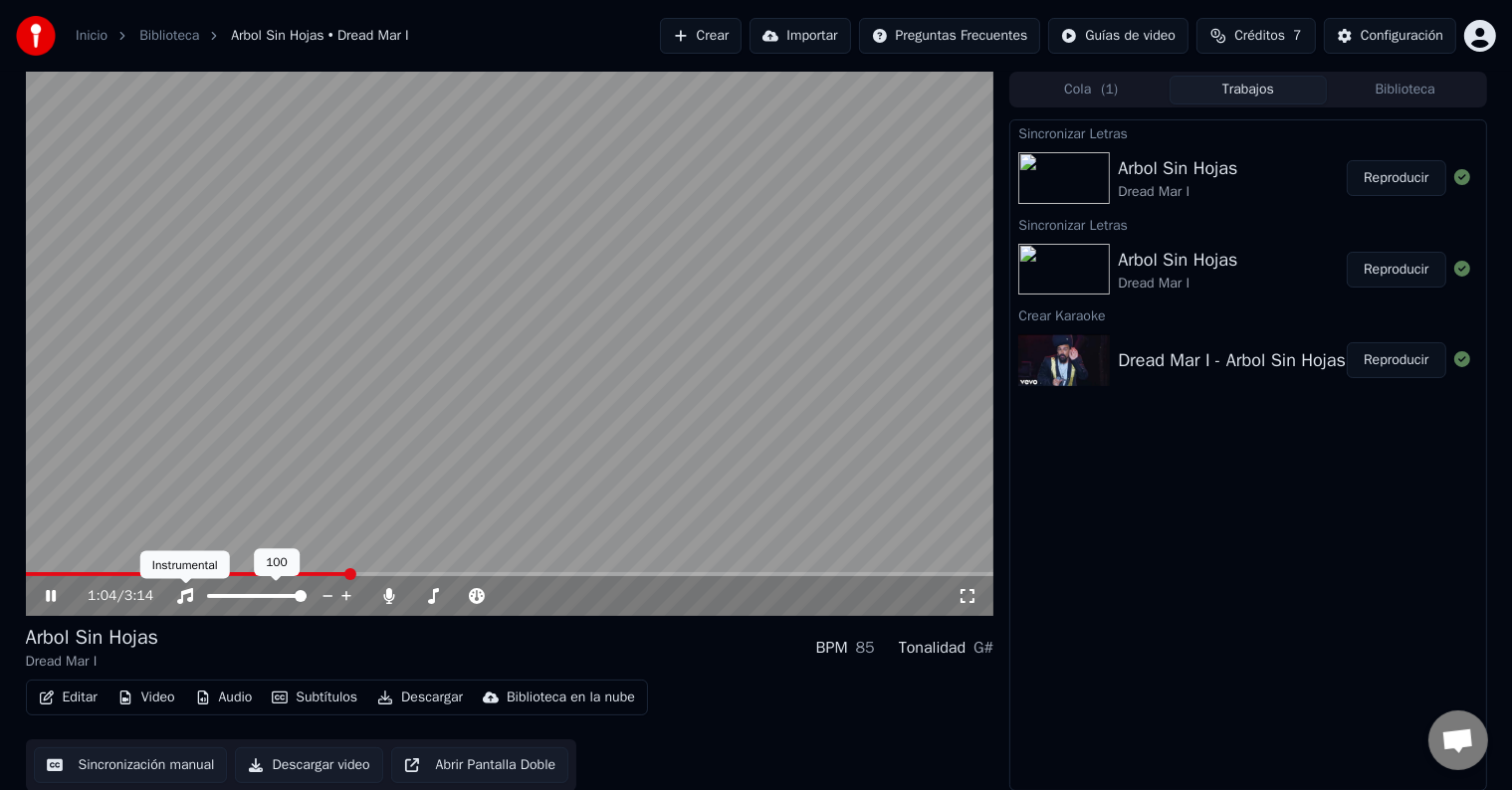 click 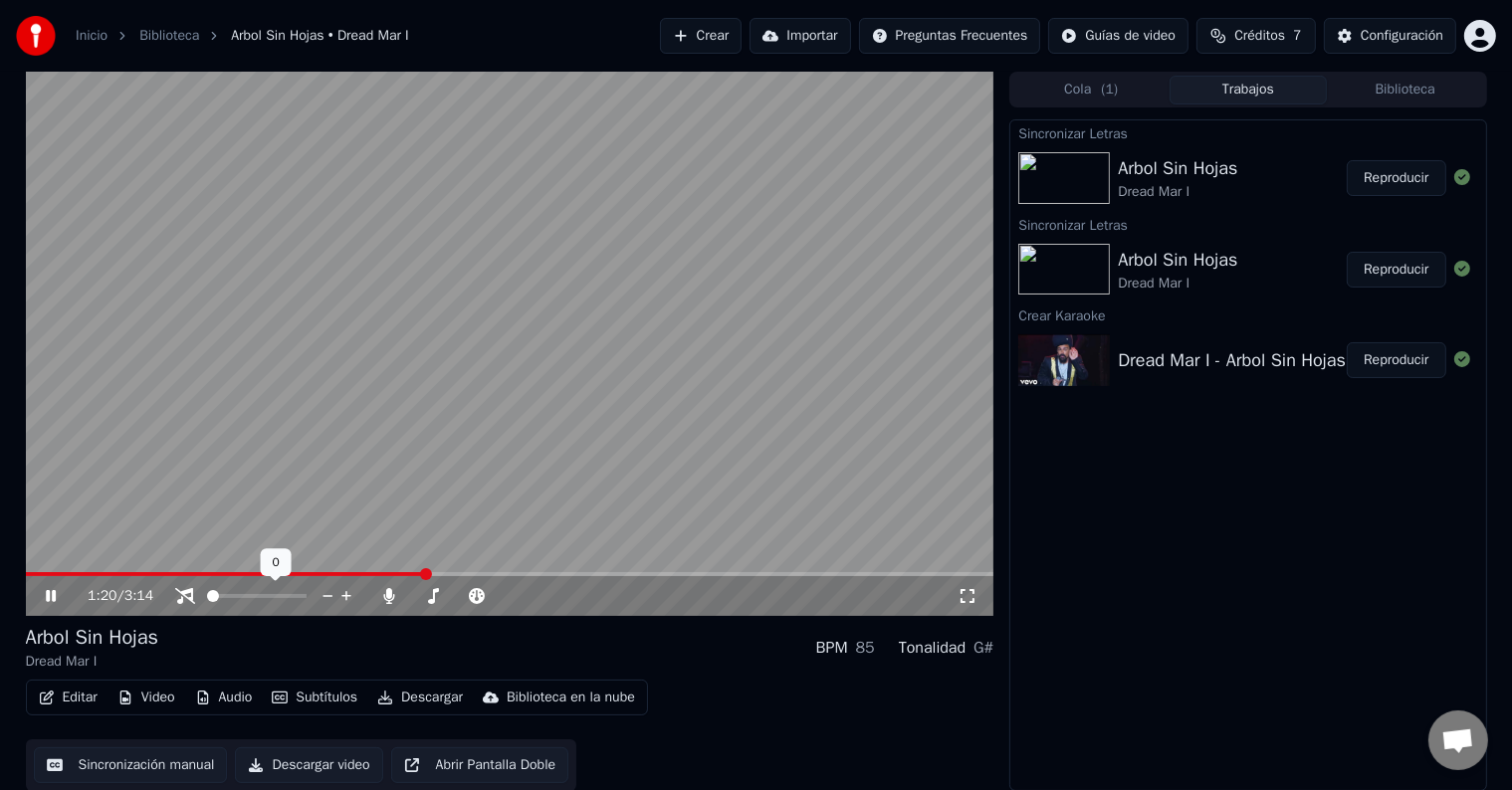 click 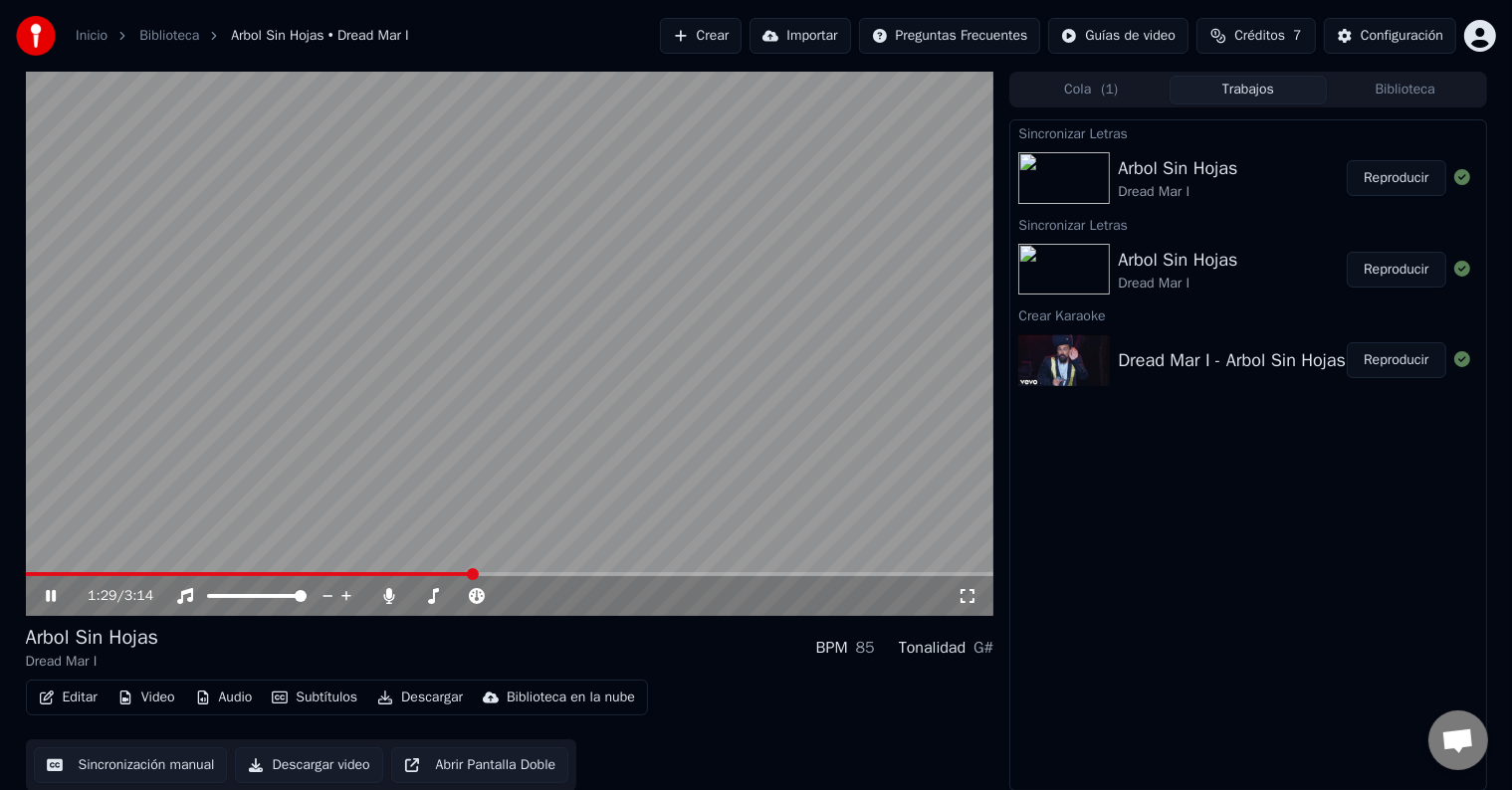 click at bounding box center [510, 343] 